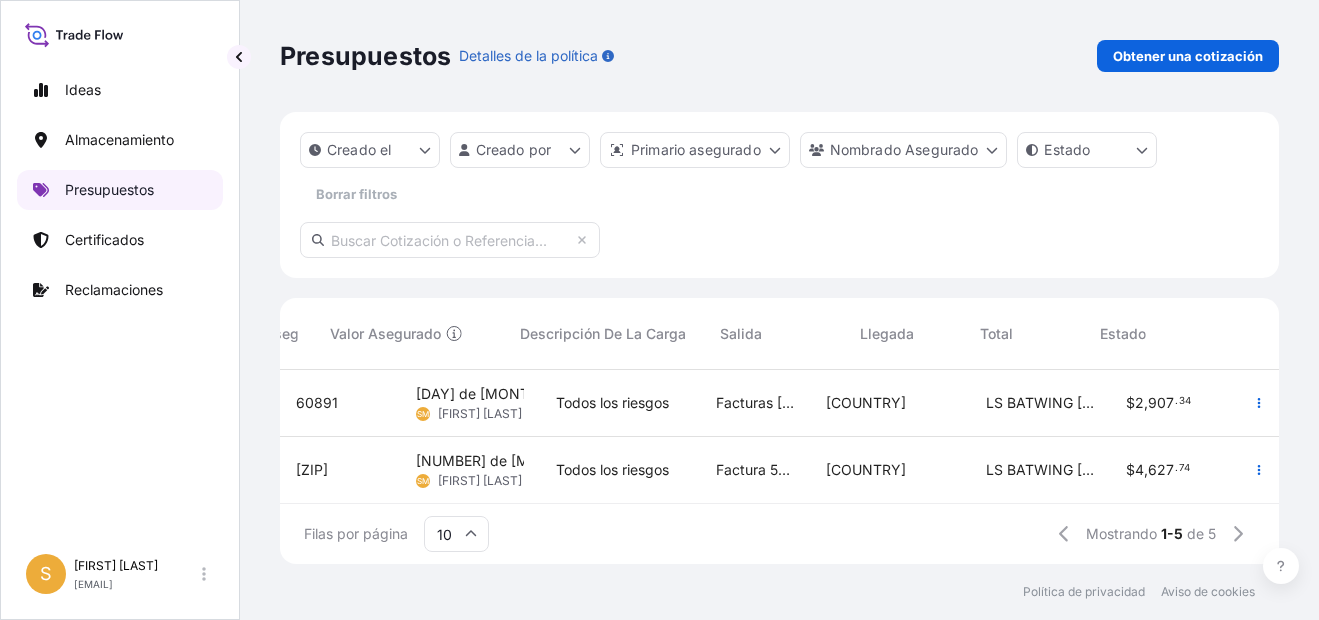 scroll, scrollTop: 0, scrollLeft: 0, axis: both 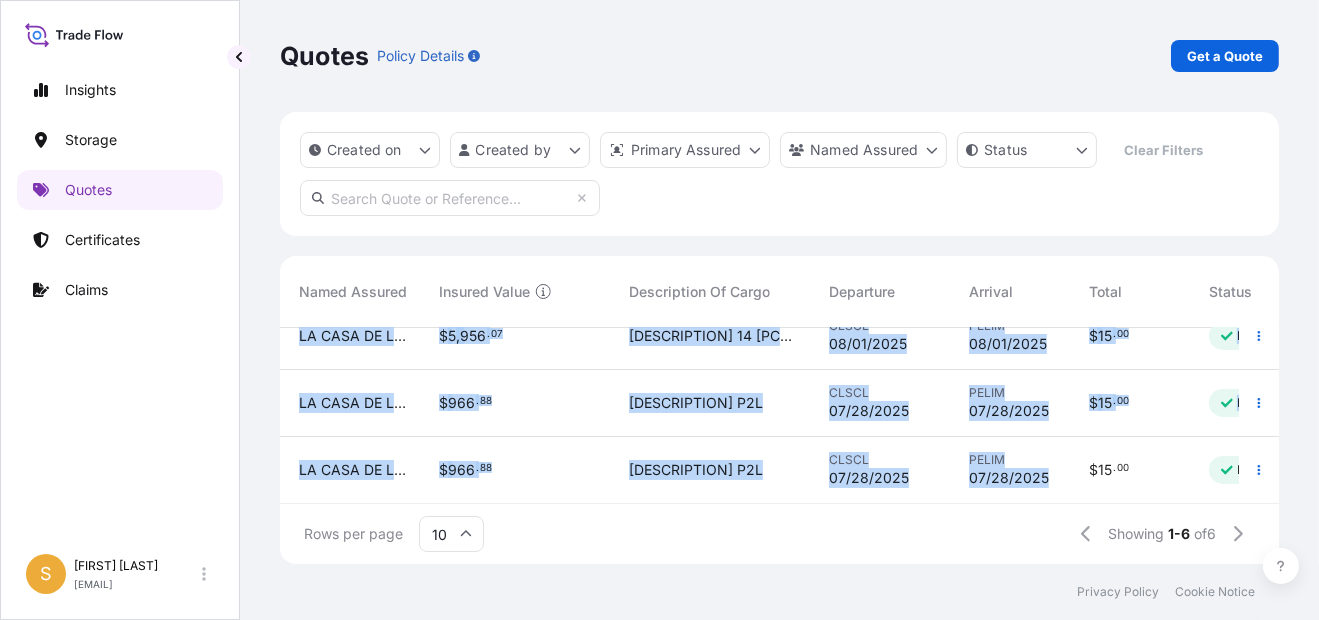 drag, startPoint x: 944, startPoint y: 488, endPoint x: 969, endPoint y: 482, distance: 25.70992 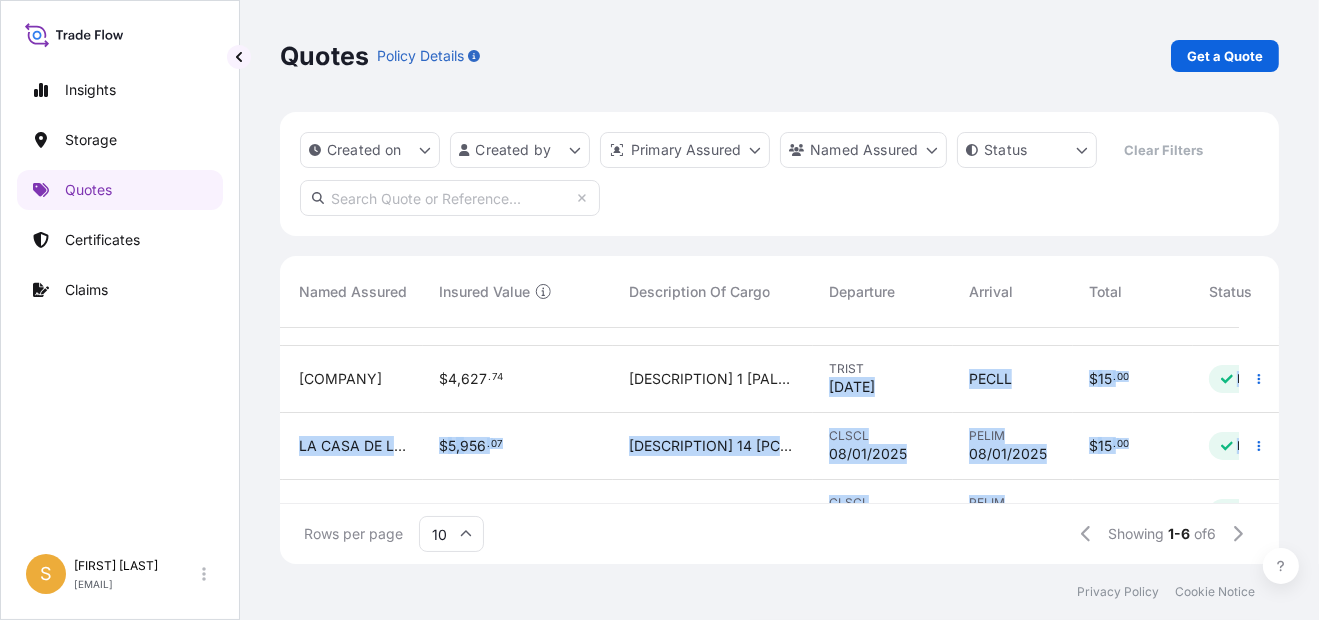 scroll, scrollTop: 40, scrollLeft: 687, axis: both 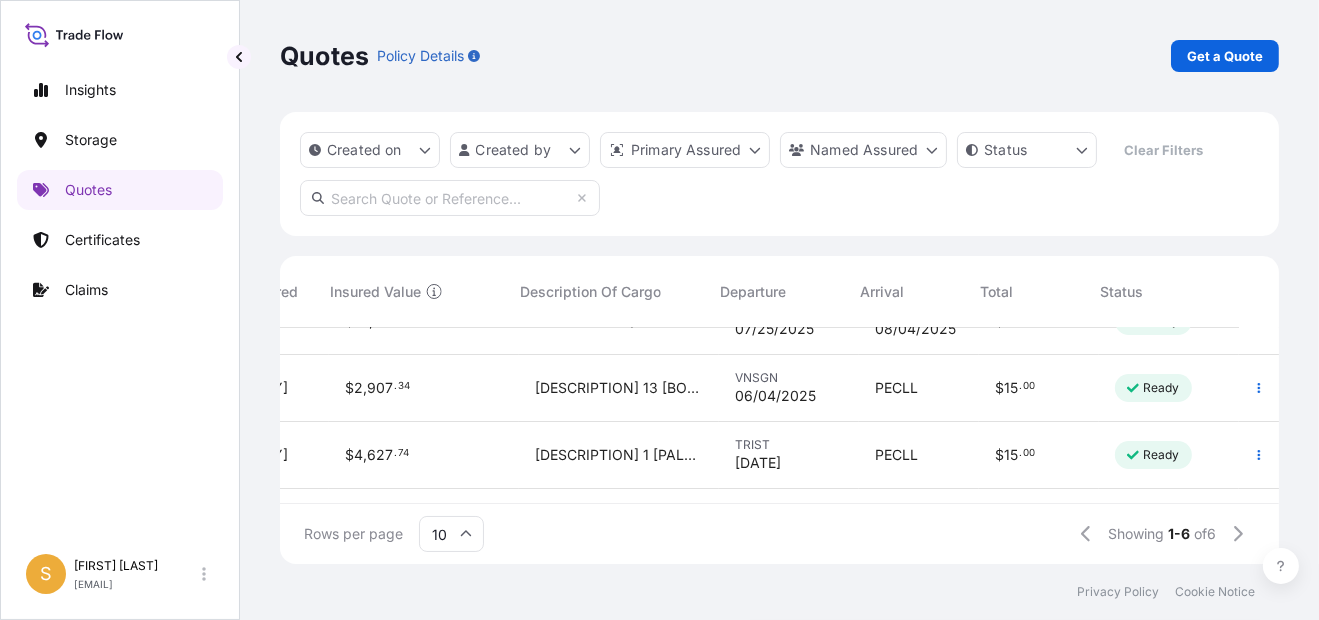 click on "Ready" at bounding box center [1169, 388] 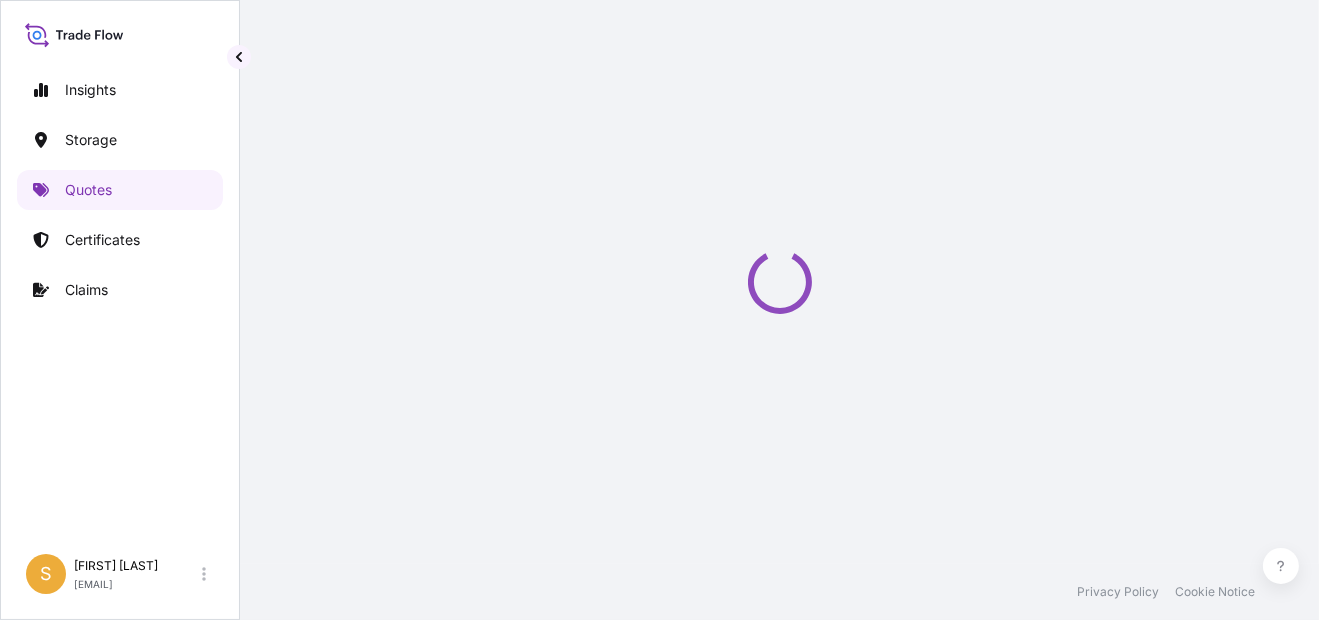 select on "Water" 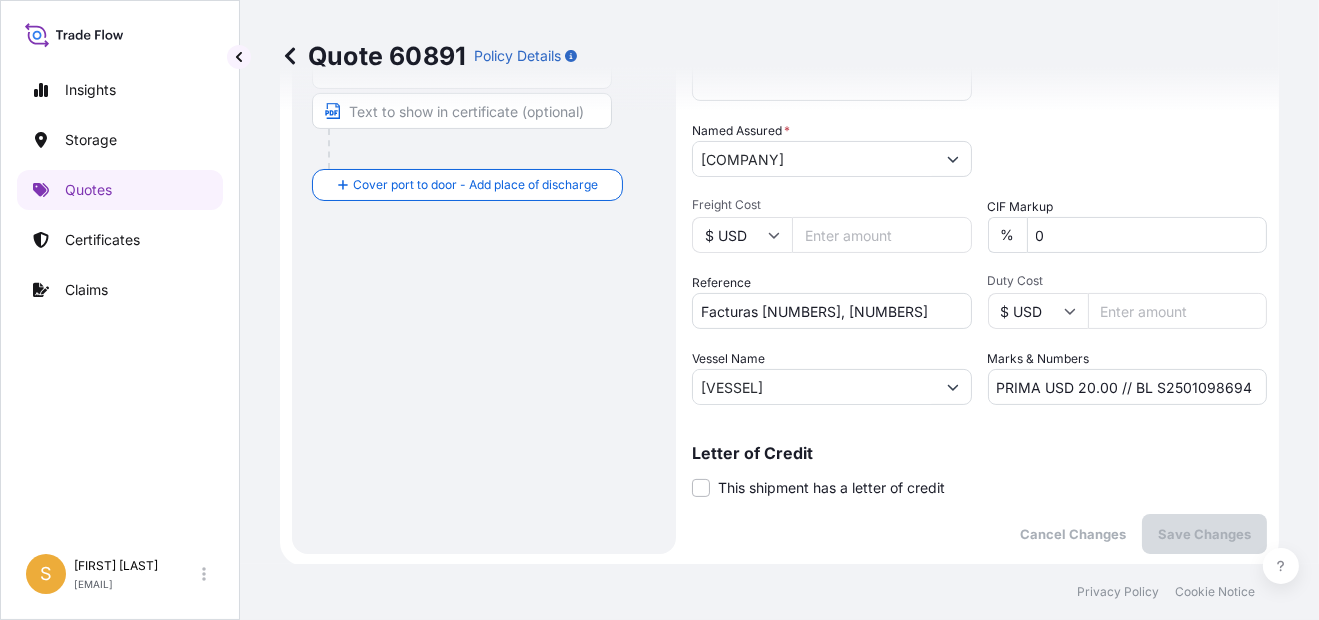 scroll, scrollTop: 390, scrollLeft: 0, axis: vertical 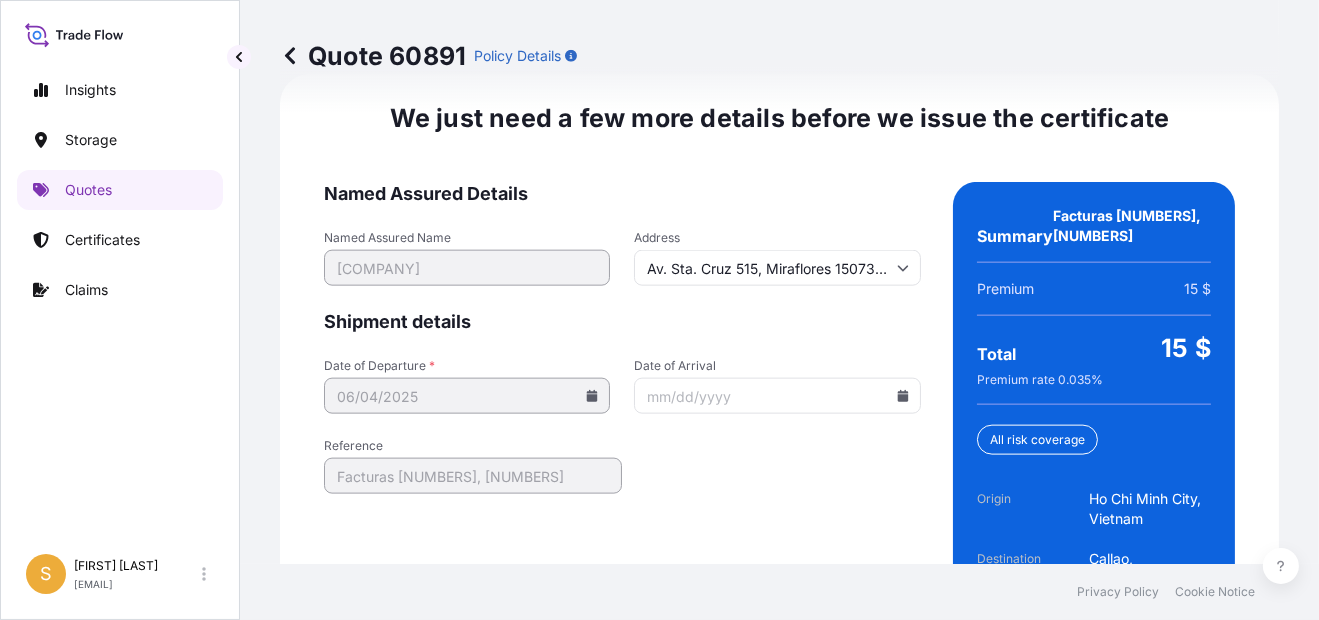 click on "Date of Arrival" at bounding box center [777, 396] 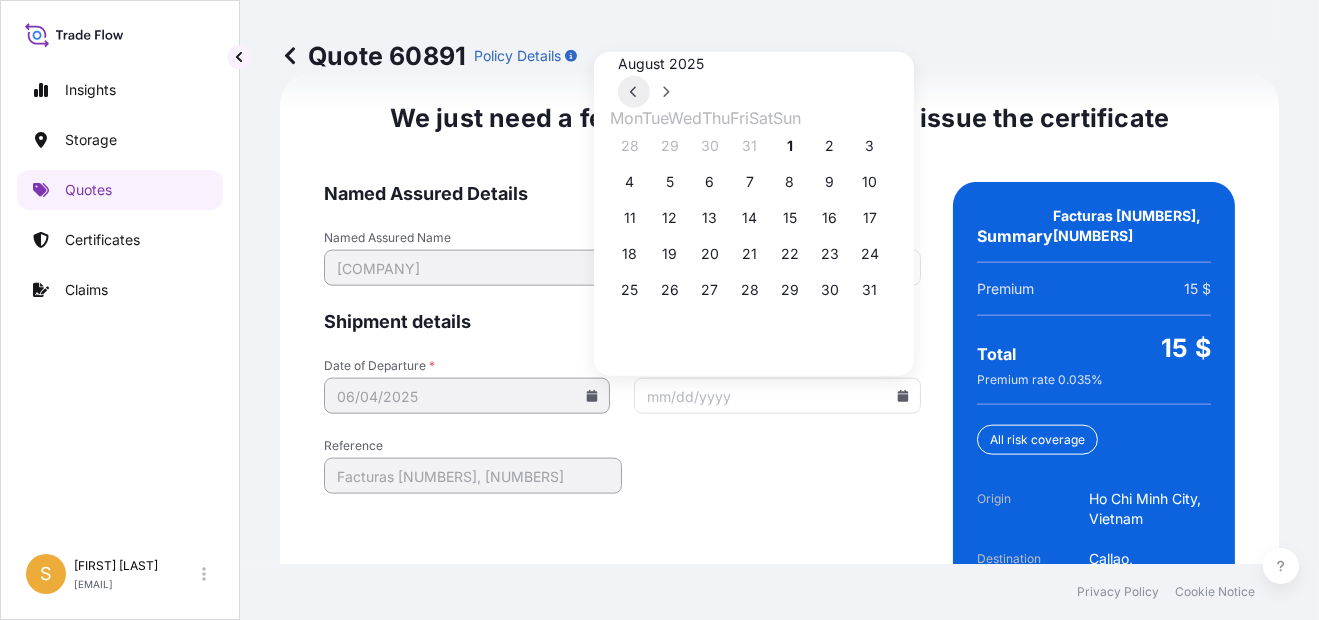 click 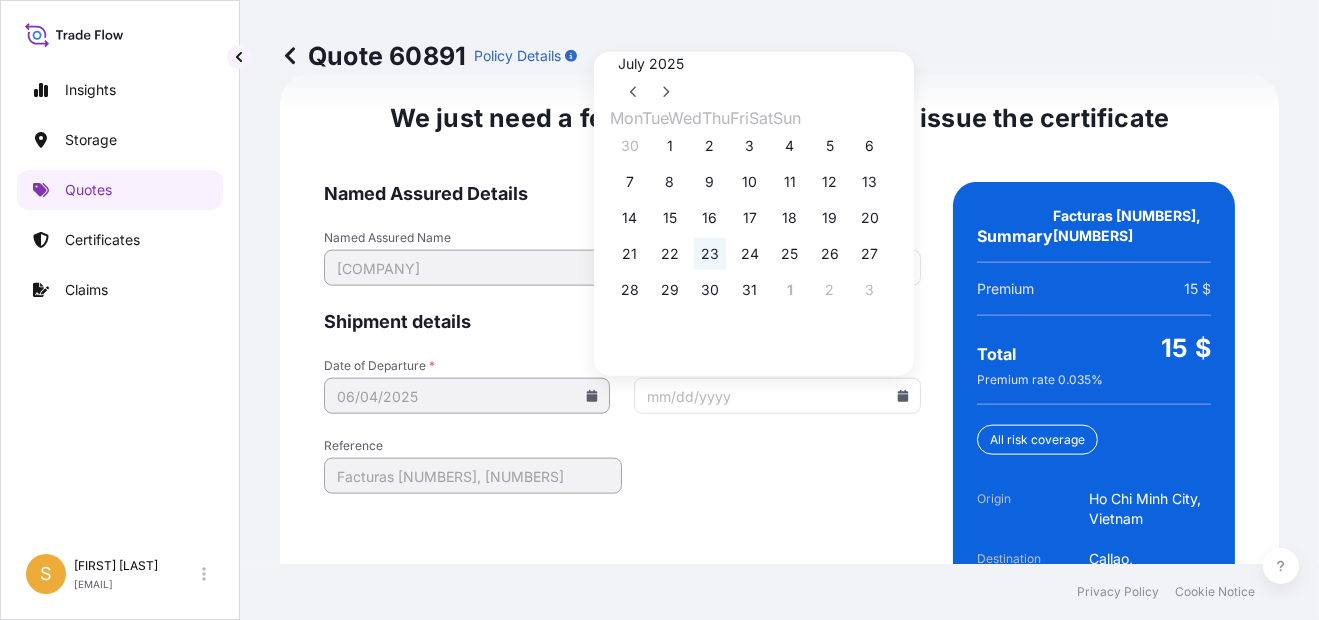 click on "23" at bounding box center (710, 254) 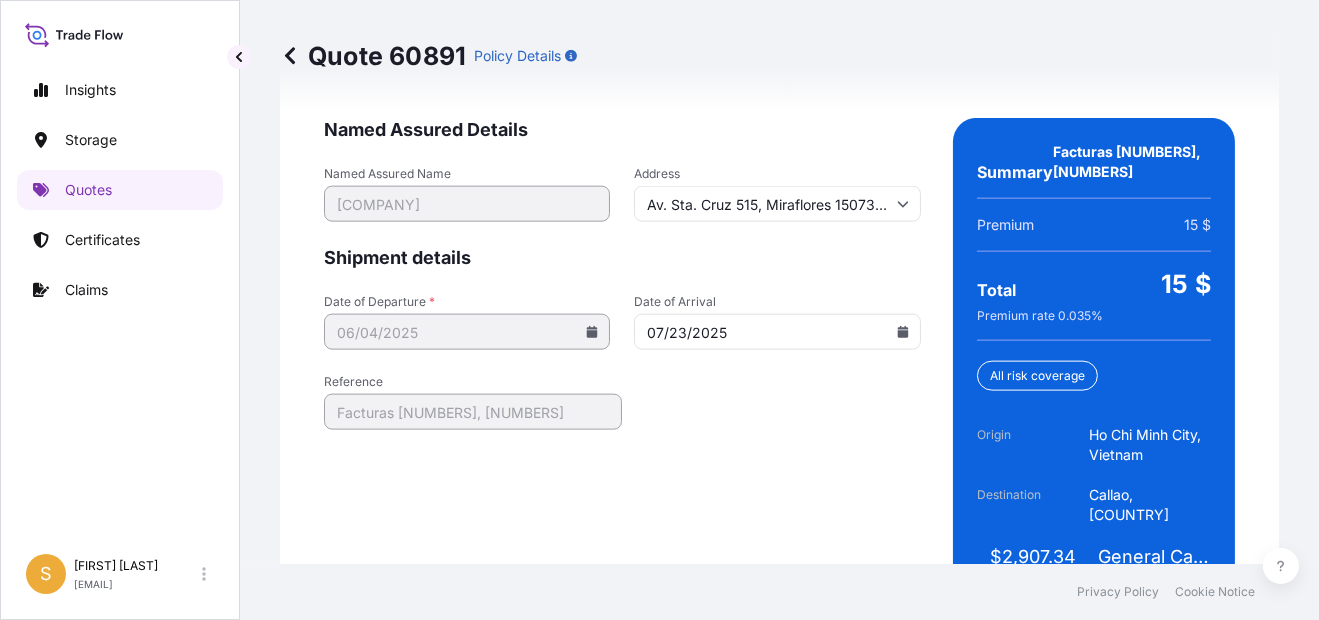 scroll, scrollTop: 3286, scrollLeft: 0, axis: vertical 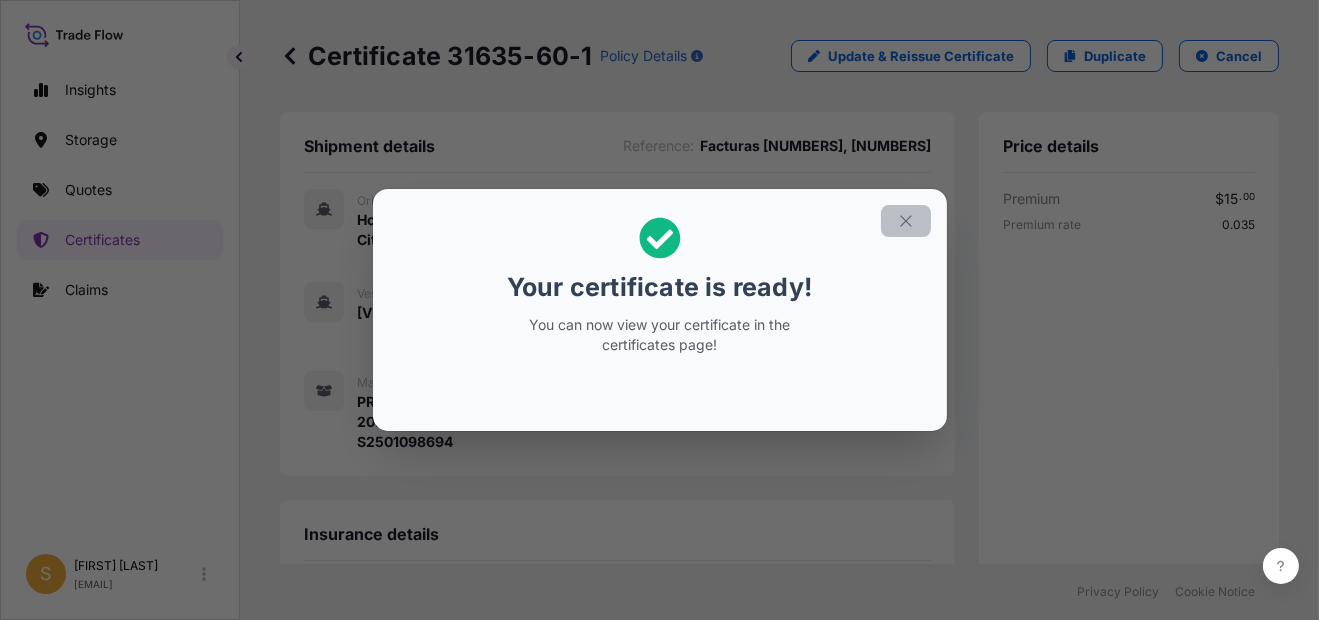 click at bounding box center [906, 221] 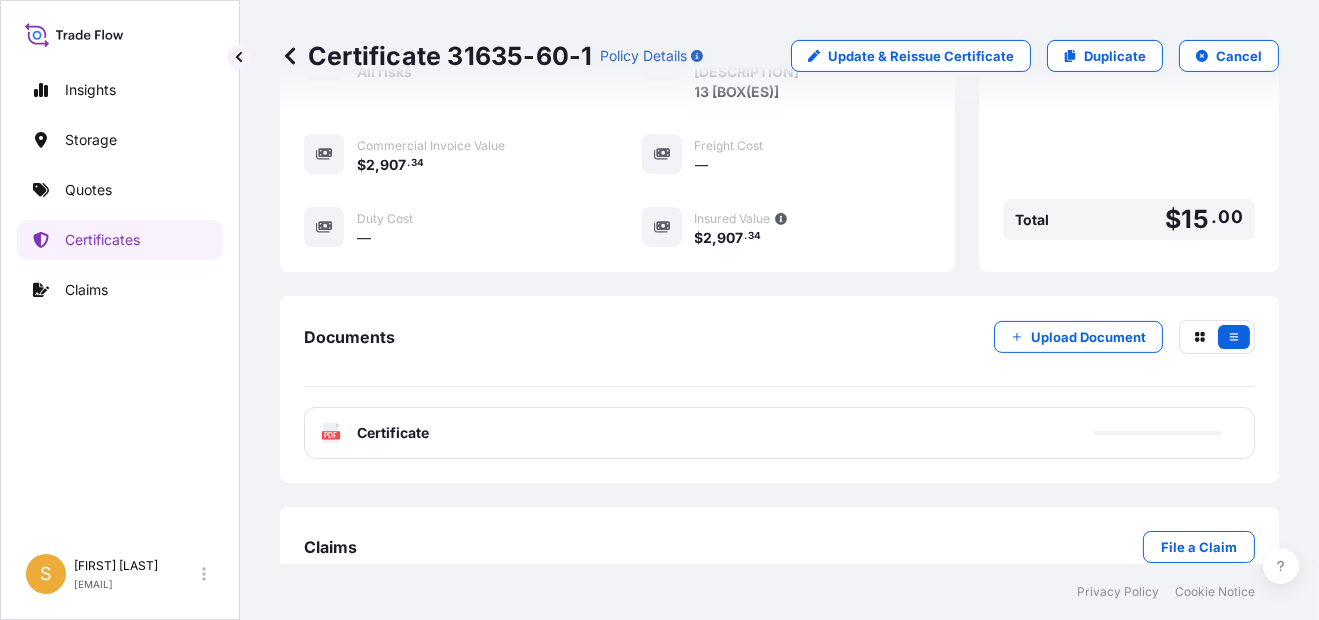scroll, scrollTop: 667, scrollLeft: 0, axis: vertical 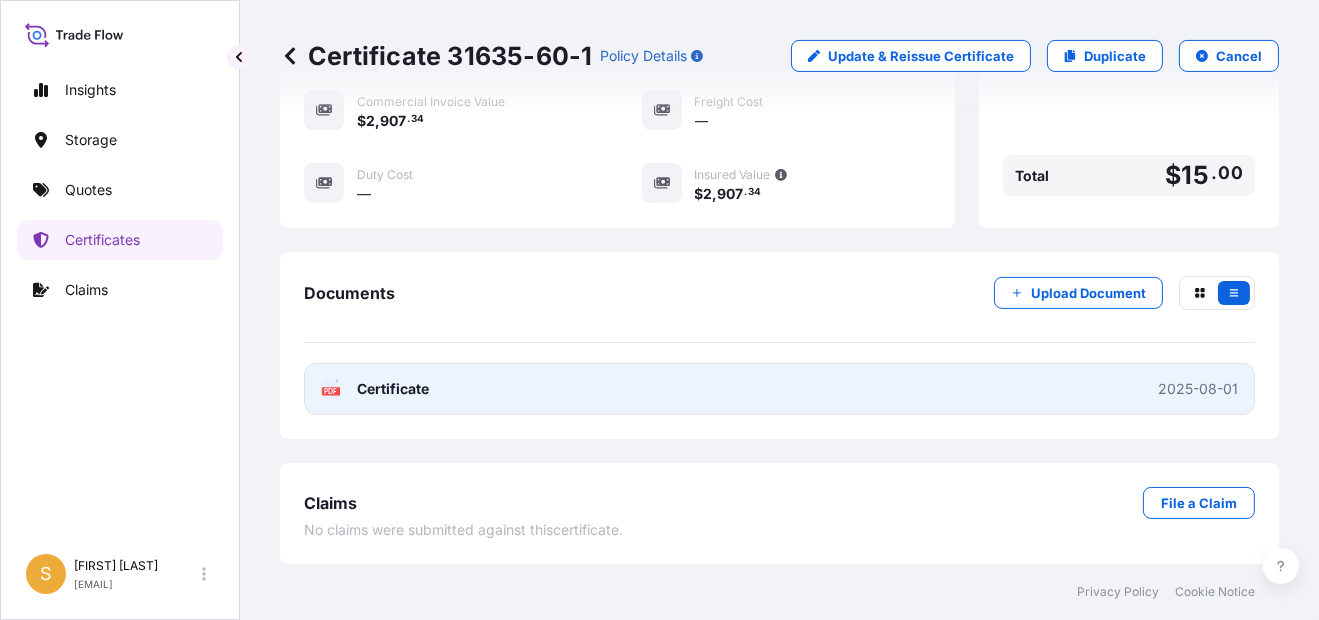 click on "PDF Certificate 2025-08-01" at bounding box center (779, 389) 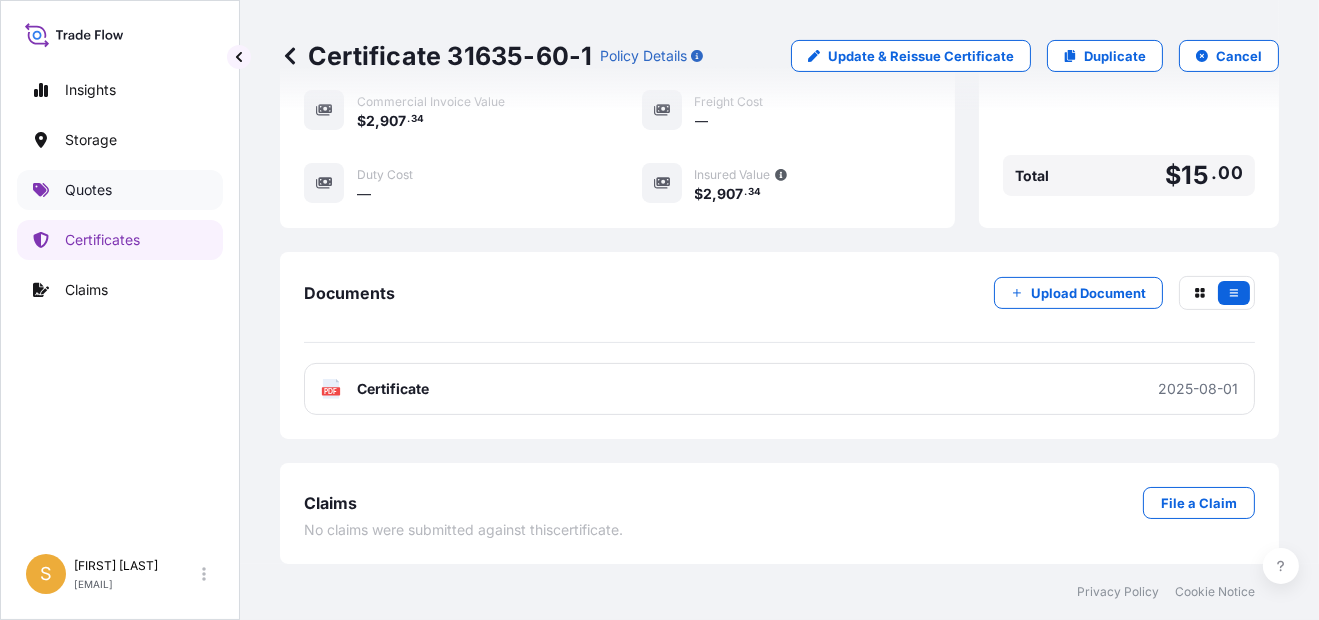 click on "Quotes" at bounding box center [88, 190] 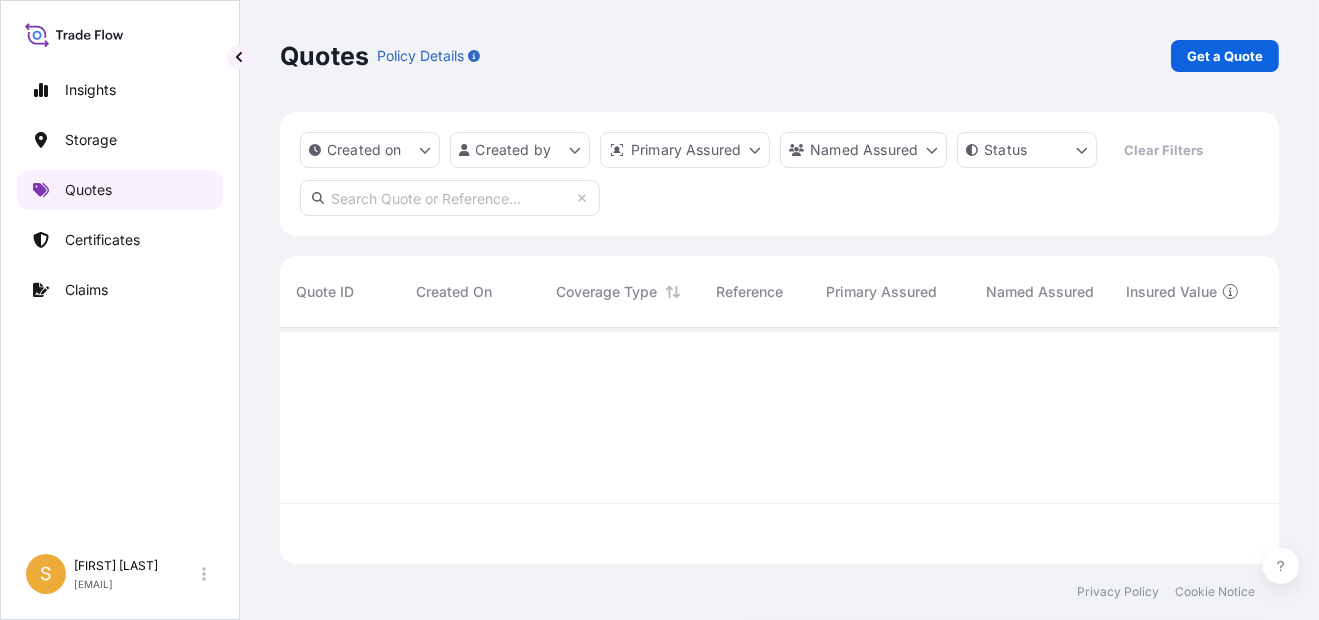 scroll, scrollTop: 0, scrollLeft: 0, axis: both 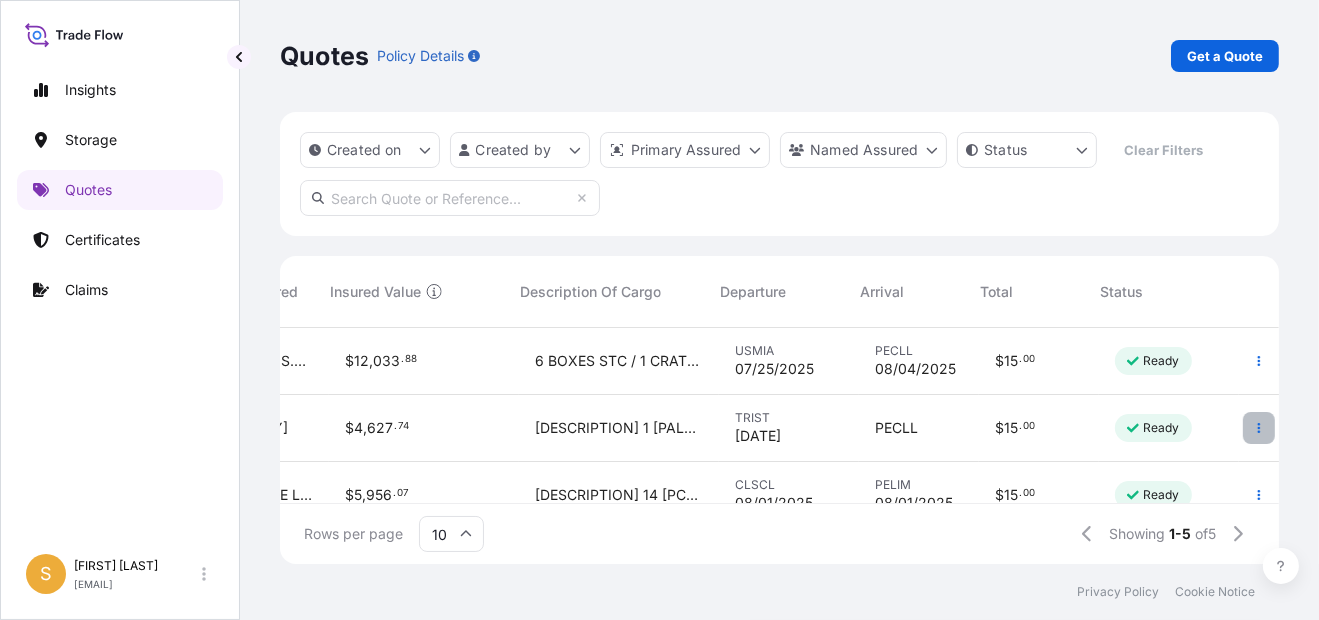 click at bounding box center [1259, 428] 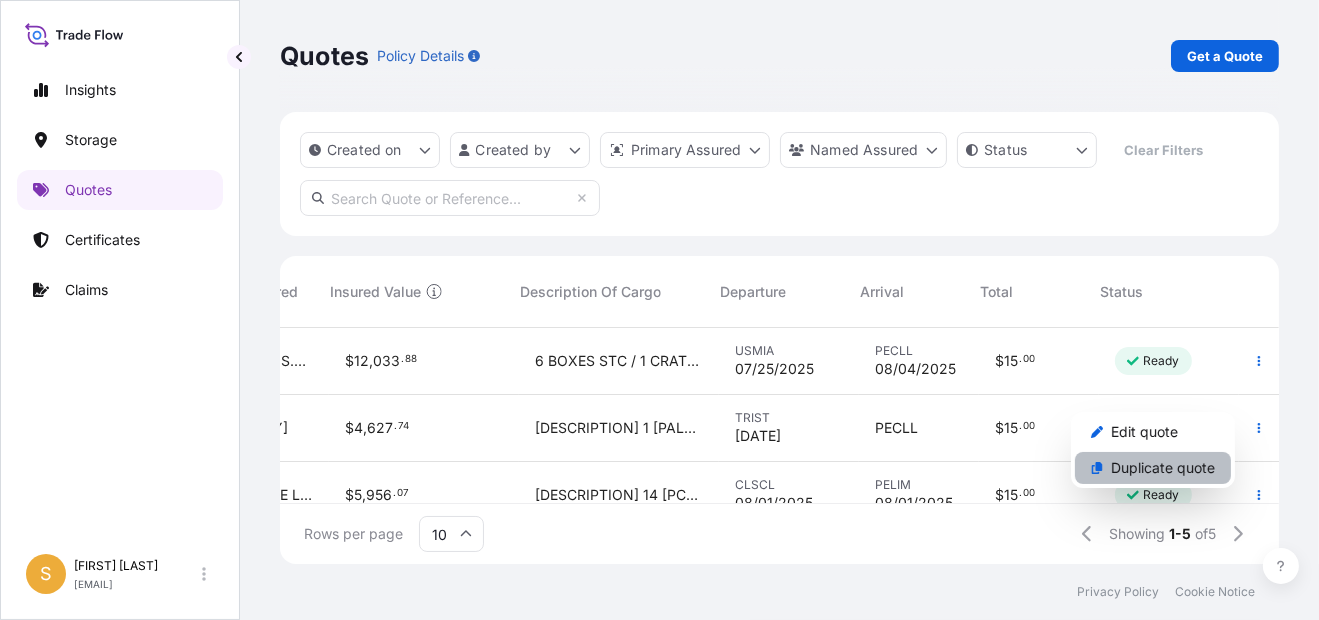 click on "Duplicate quote" at bounding box center [1163, 468] 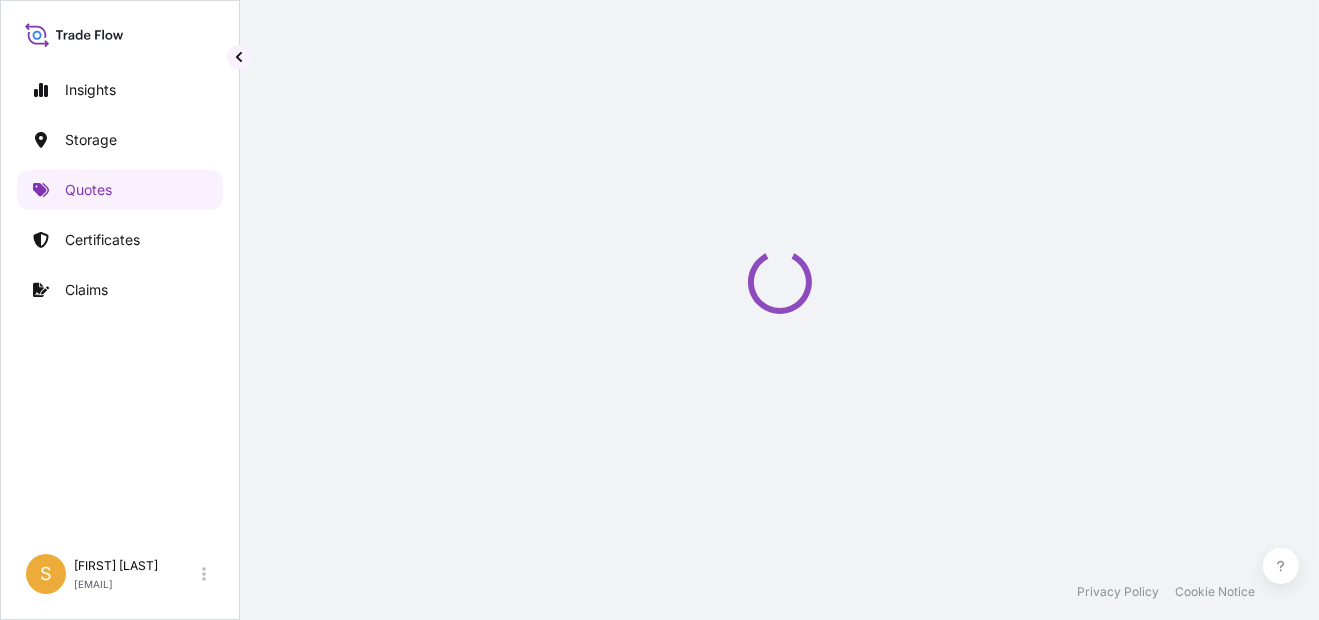 select on "Water" 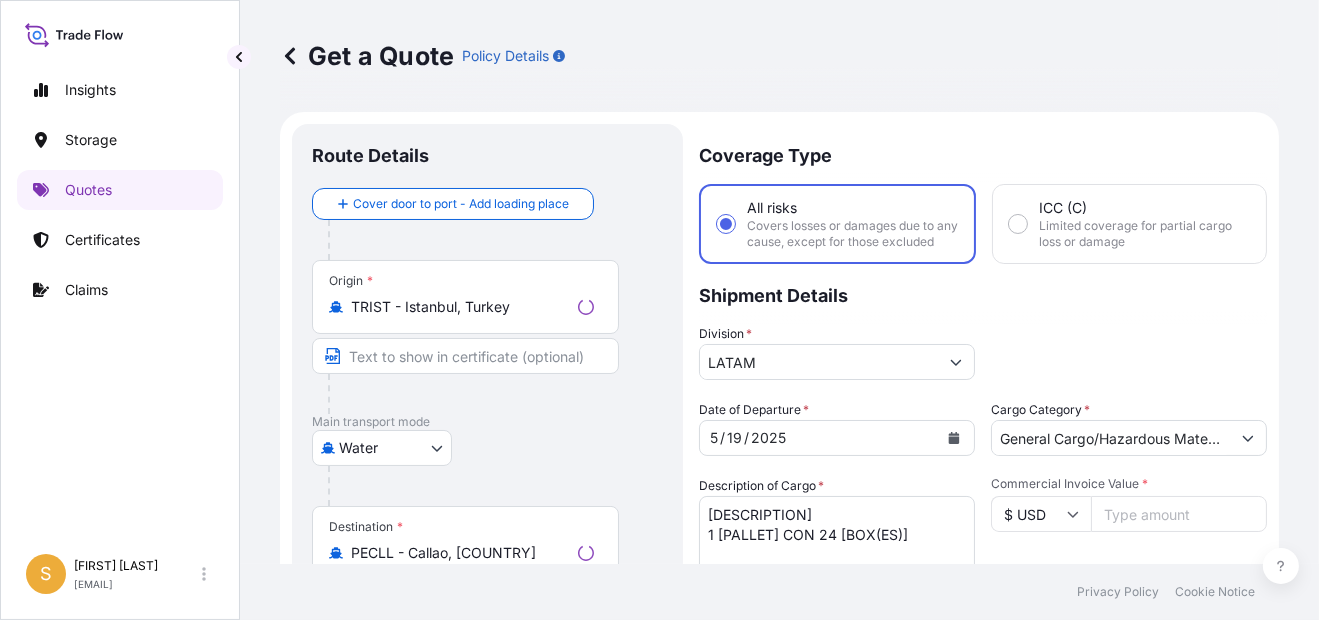 scroll, scrollTop: 31, scrollLeft: 0, axis: vertical 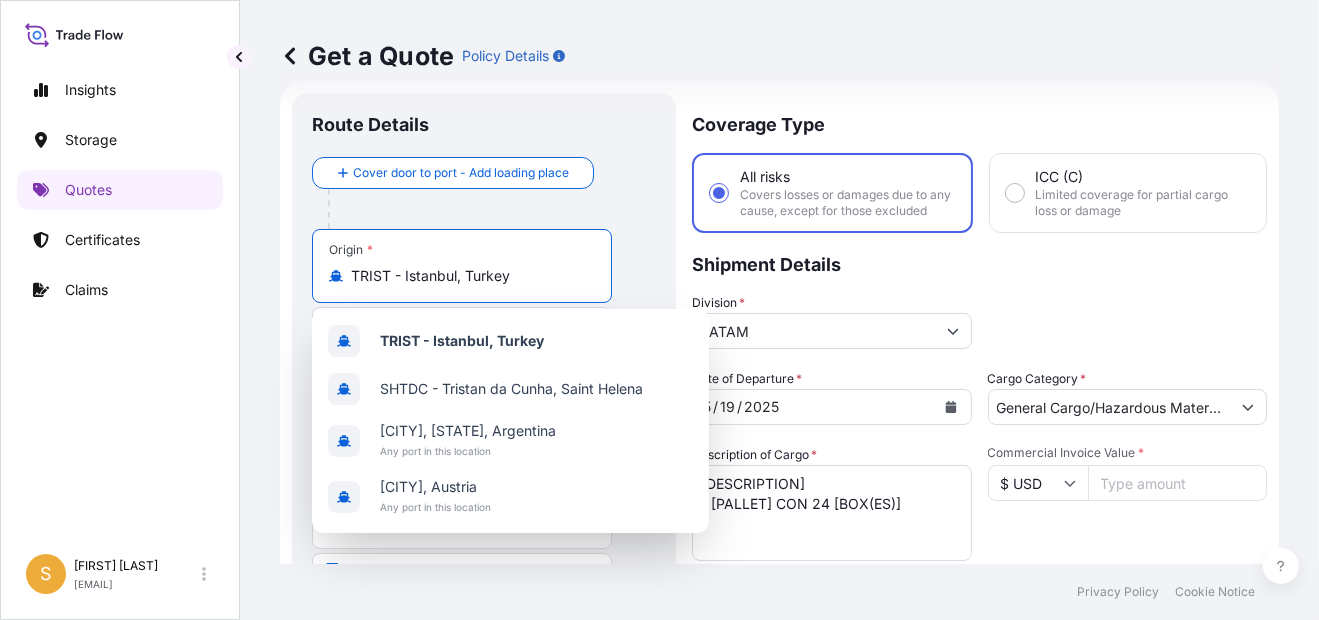 drag, startPoint x: 550, startPoint y: 276, endPoint x: 301, endPoint y: 268, distance: 249.12848 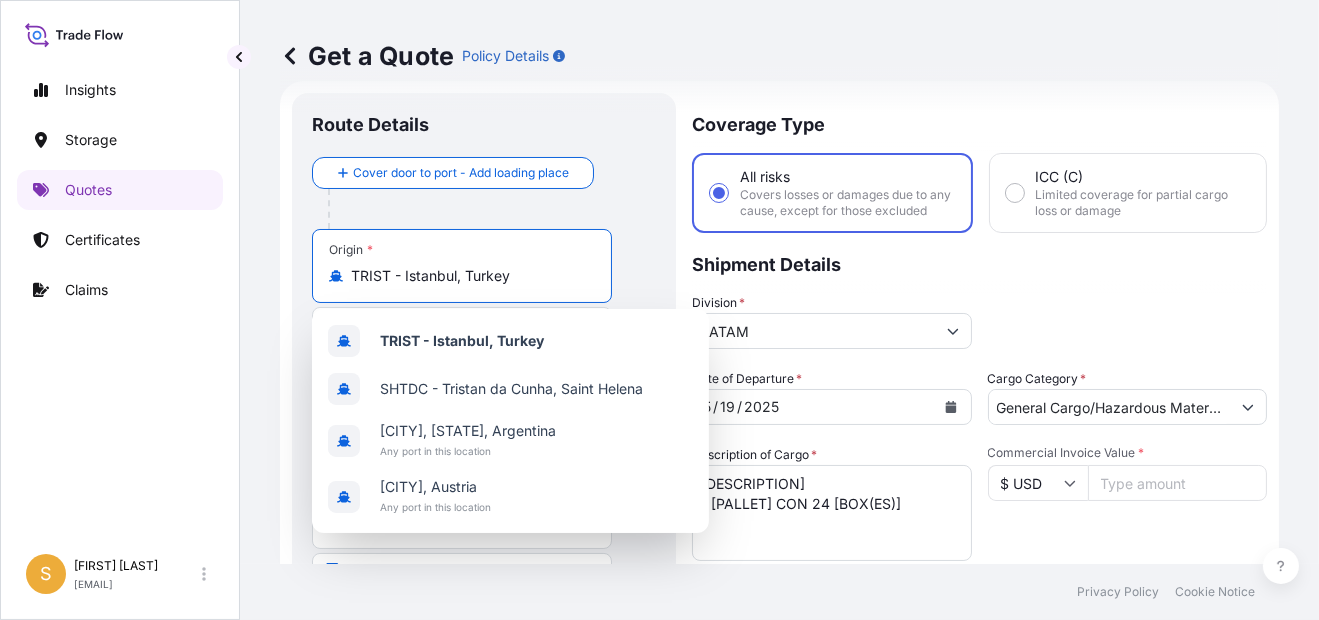 drag, startPoint x: 522, startPoint y: 274, endPoint x: 334, endPoint y: 274, distance: 188 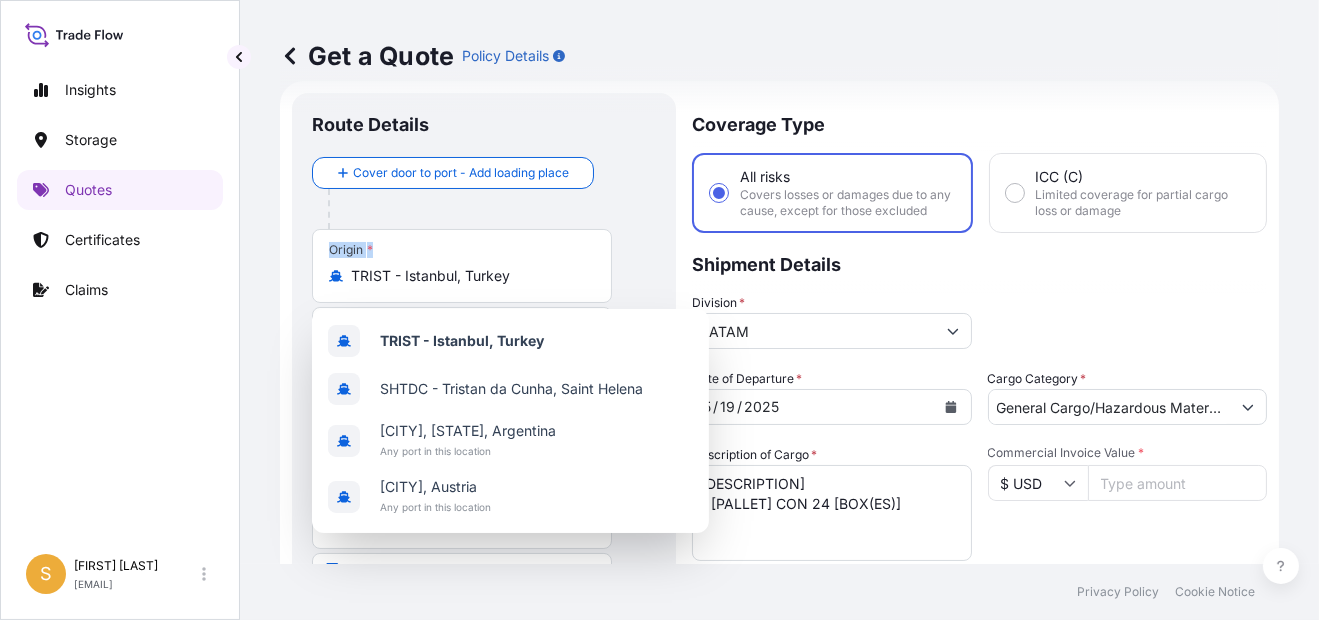 drag, startPoint x: 373, startPoint y: 283, endPoint x: 284, endPoint y: 279, distance: 89.08984 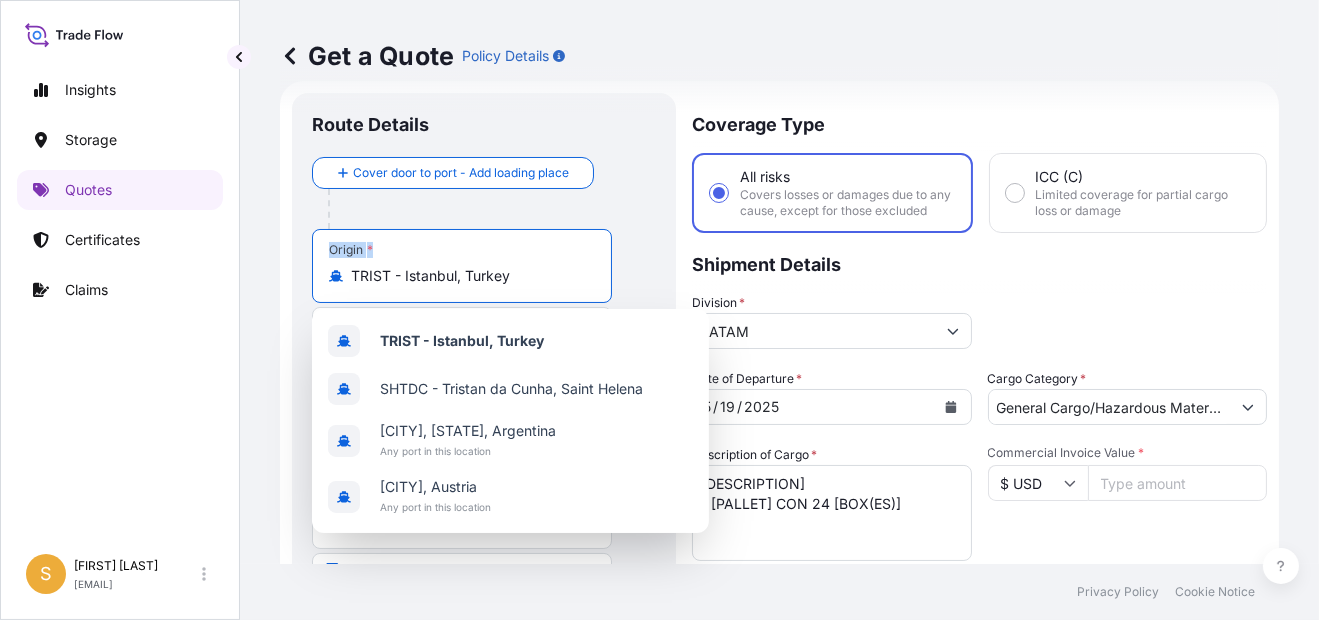 click on "TRIST - Istanbul, Turkey" at bounding box center (469, 276) 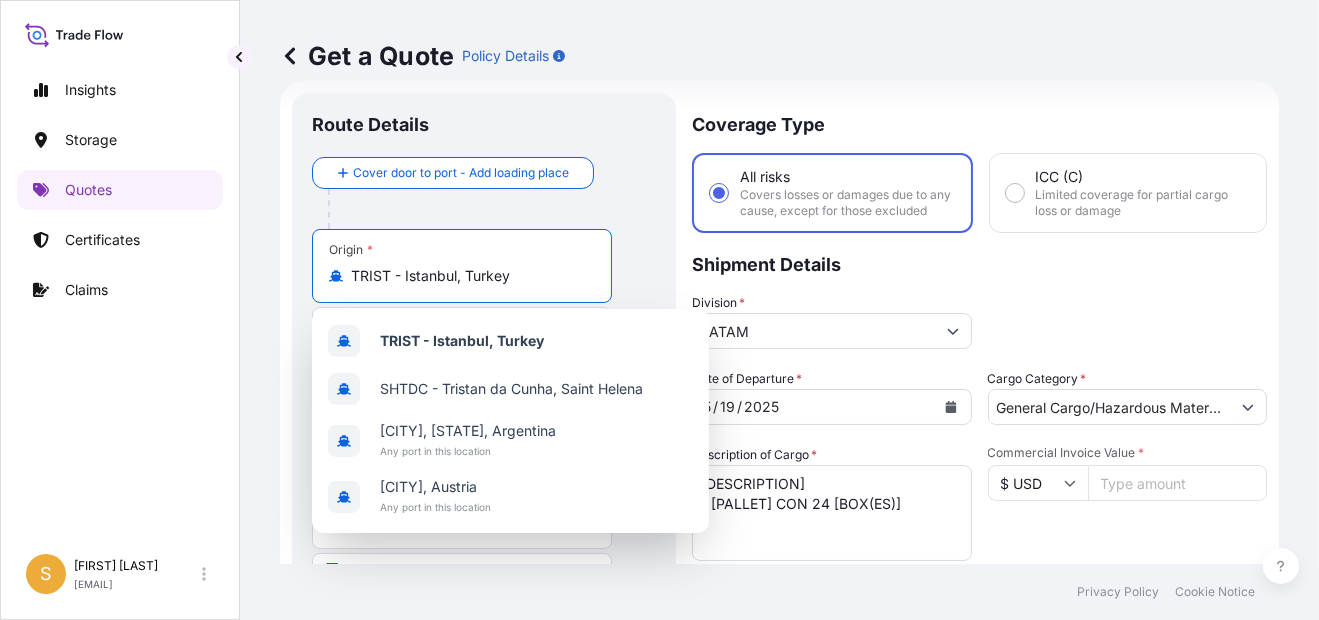 drag, startPoint x: 413, startPoint y: 274, endPoint x: 327, endPoint y: 274, distance: 86 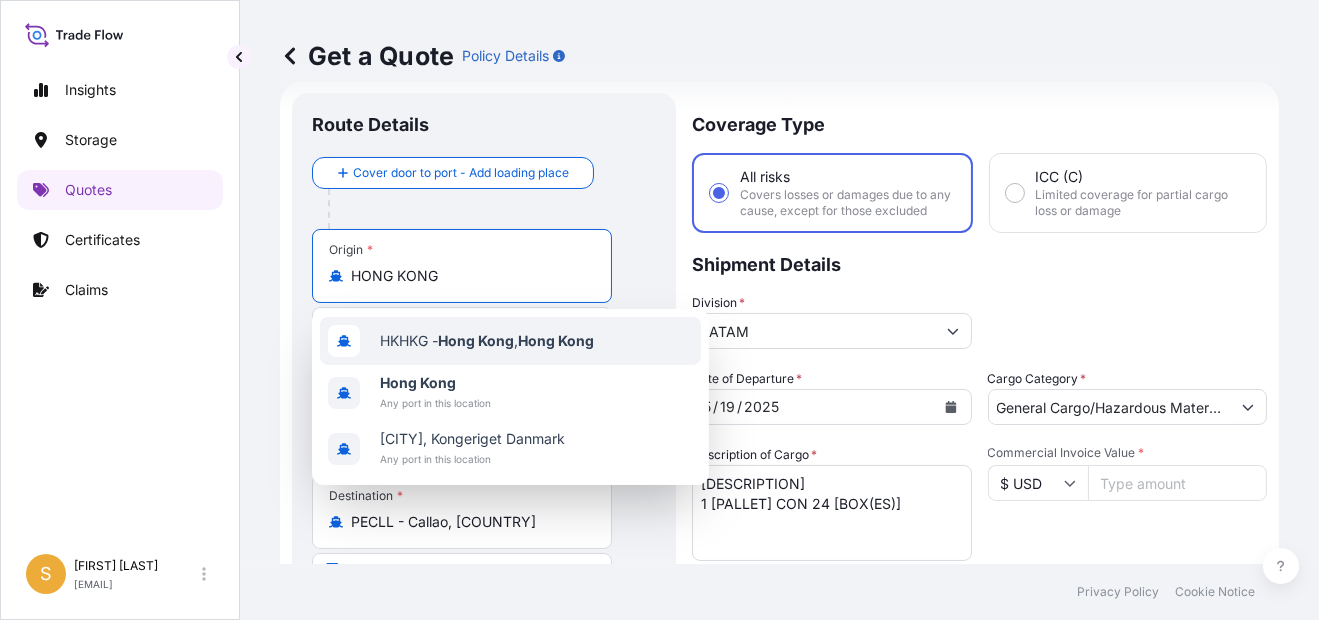 click on "HKHKG - [CITY], [COUNTRY]" at bounding box center (487, 341) 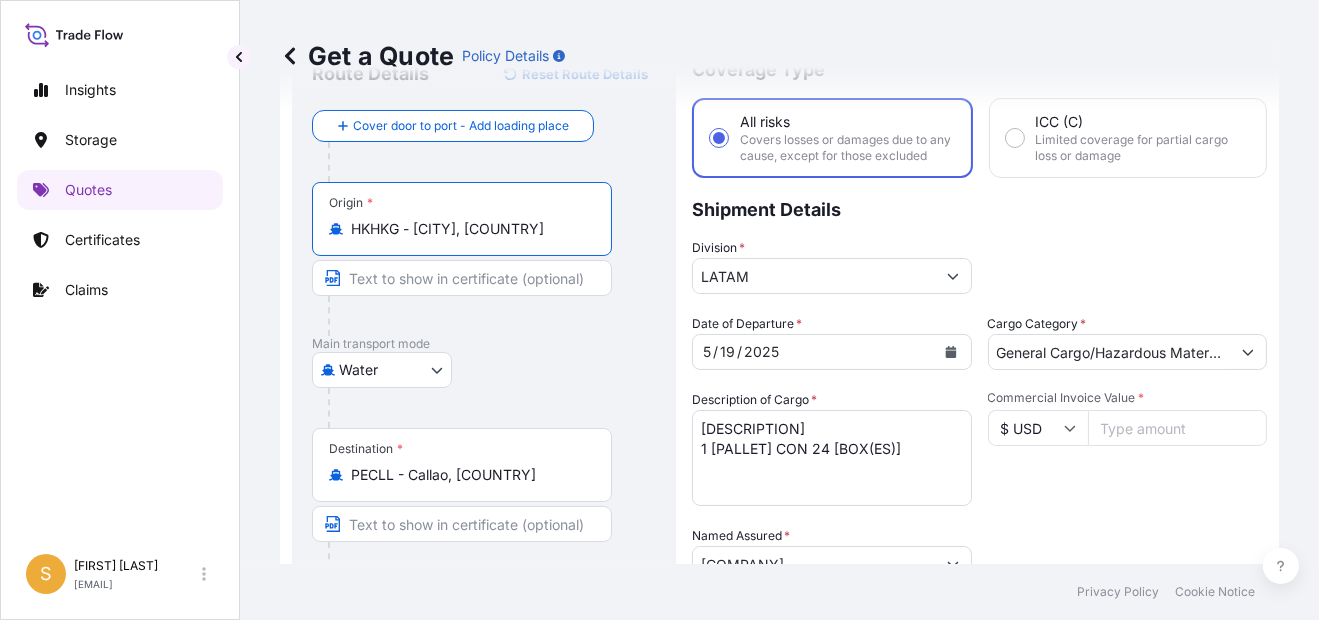 scroll, scrollTop: 131, scrollLeft: 0, axis: vertical 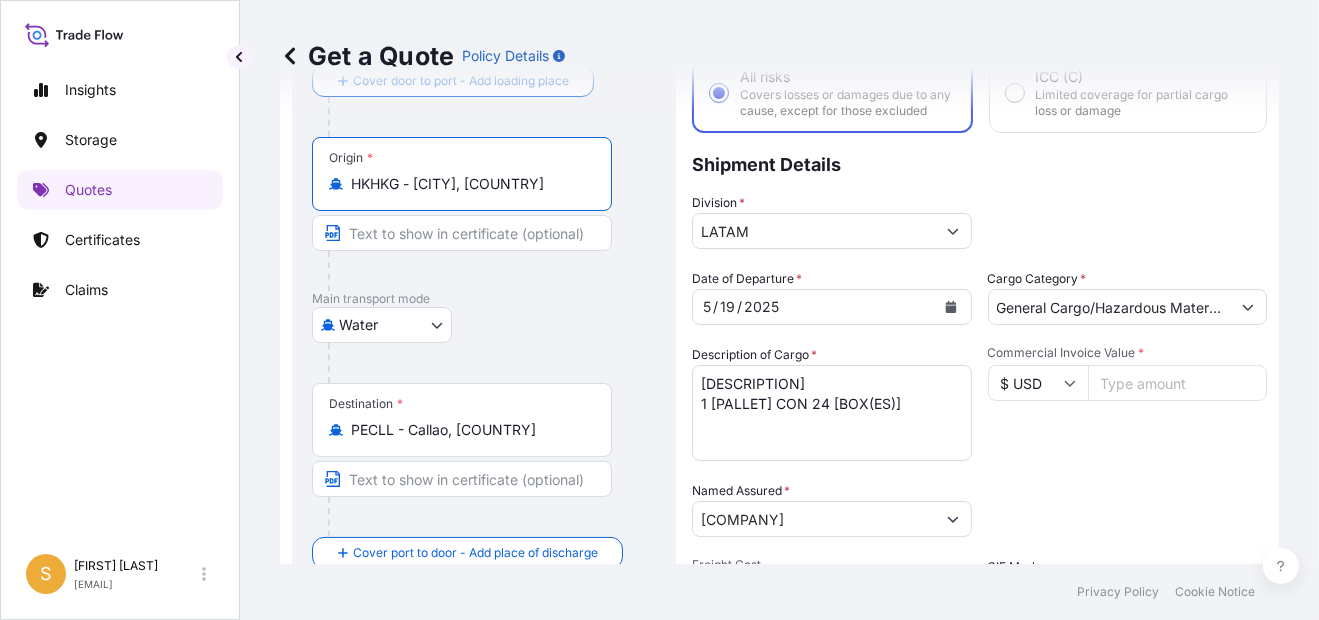 type on "HKHKG - [CITY], [COUNTRY]" 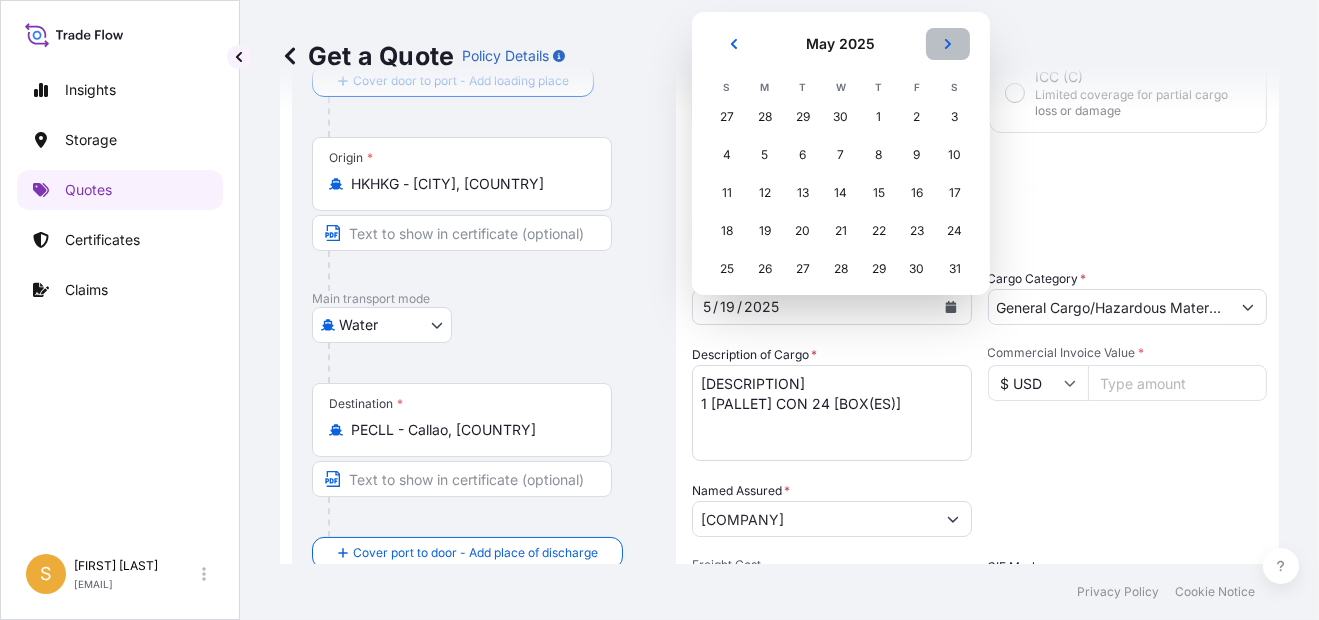 click 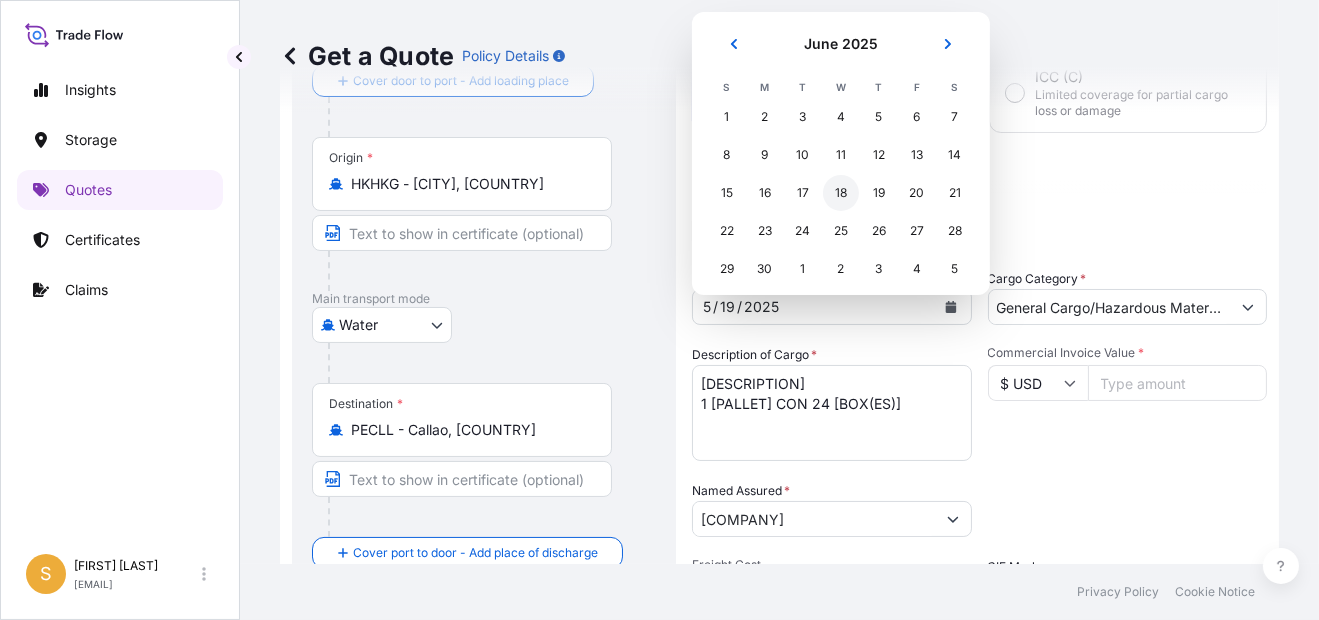 click on "18" at bounding box center [841, 193] 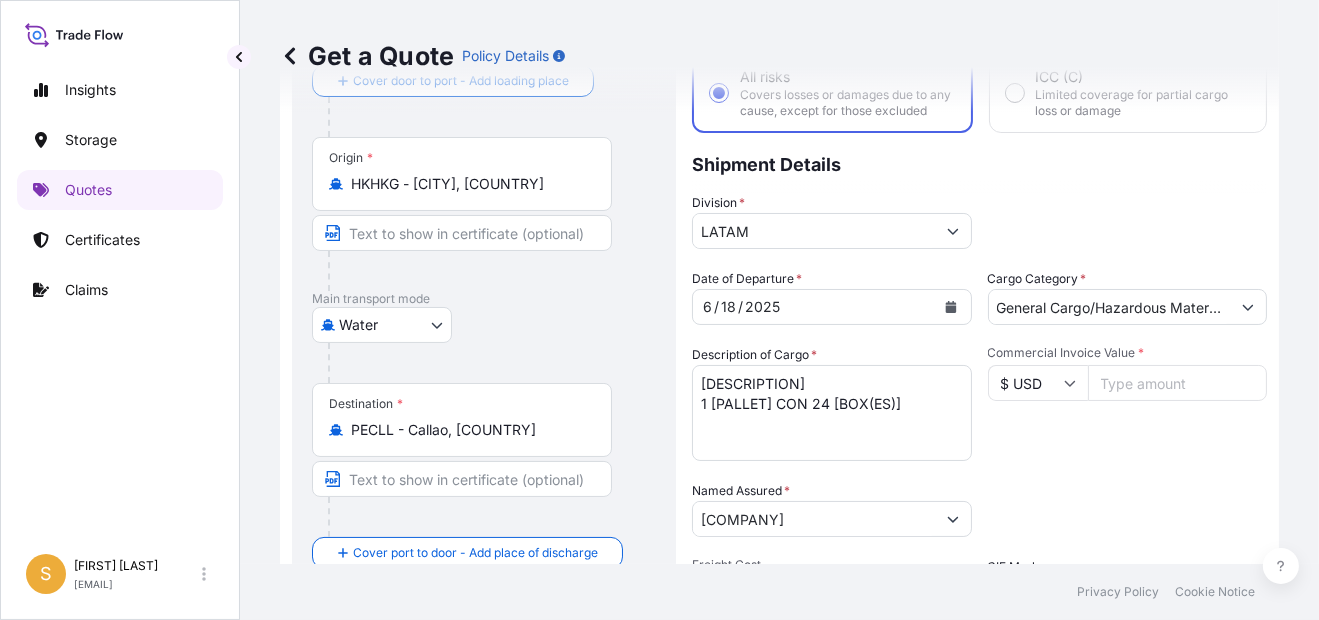 click on "[DESCRIPTION]
1 [PALLET] CON 24 [BOX(ES)]" at bounding box center (832, 413) 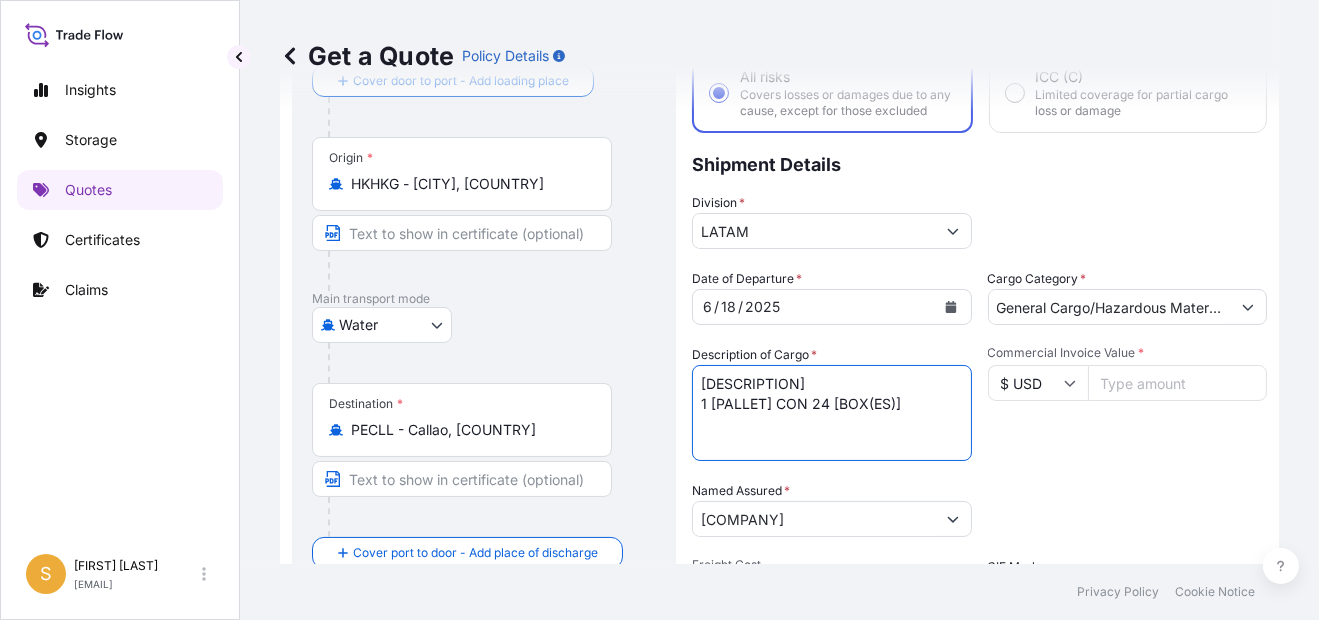drag, startPoint x: 805, startPoint y: 417, endPoint x: 686, endPoint y: 417, distance: 119 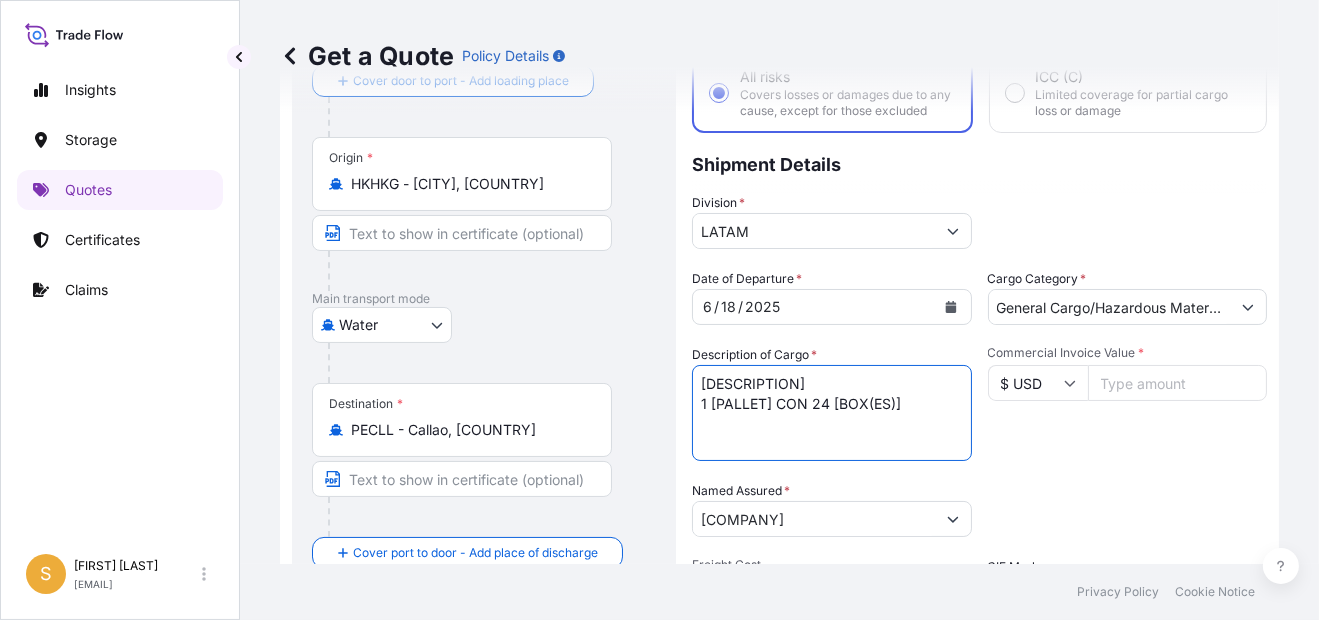 drag, startPoint x: 816, startPoint y: 418, endPoint x: 657, endPoint y: 418, distance: 159 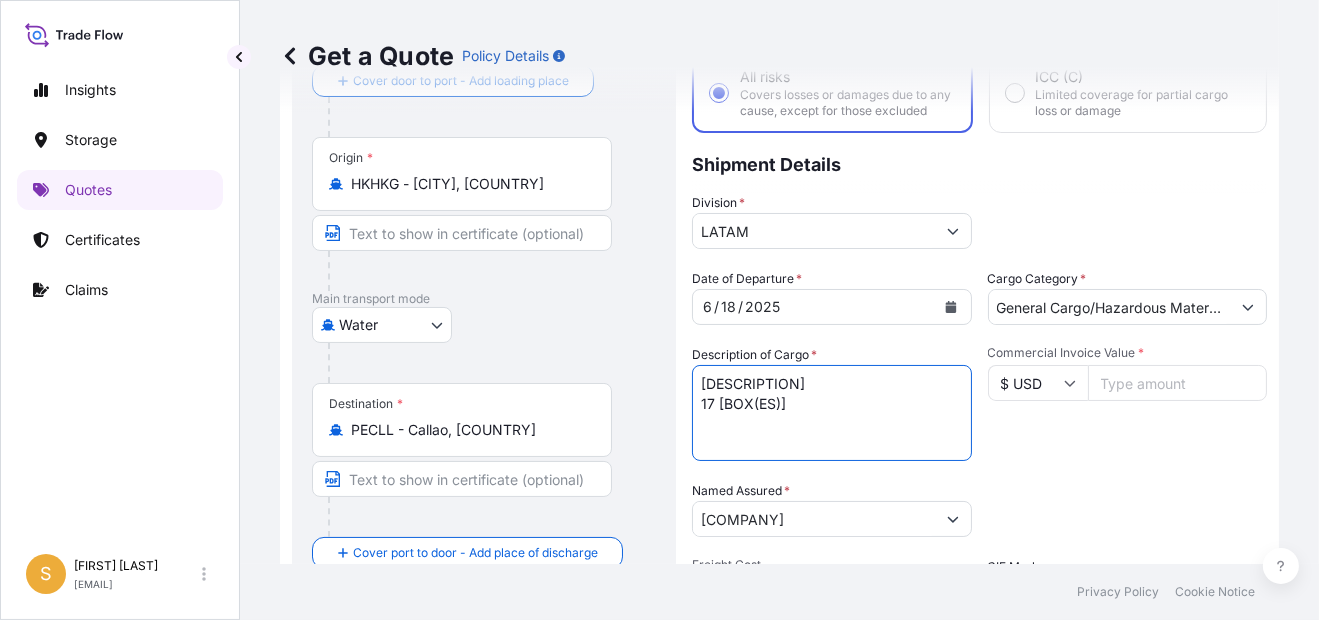 type on "[DESCRIPTION]
17 [BOX(ES)]" 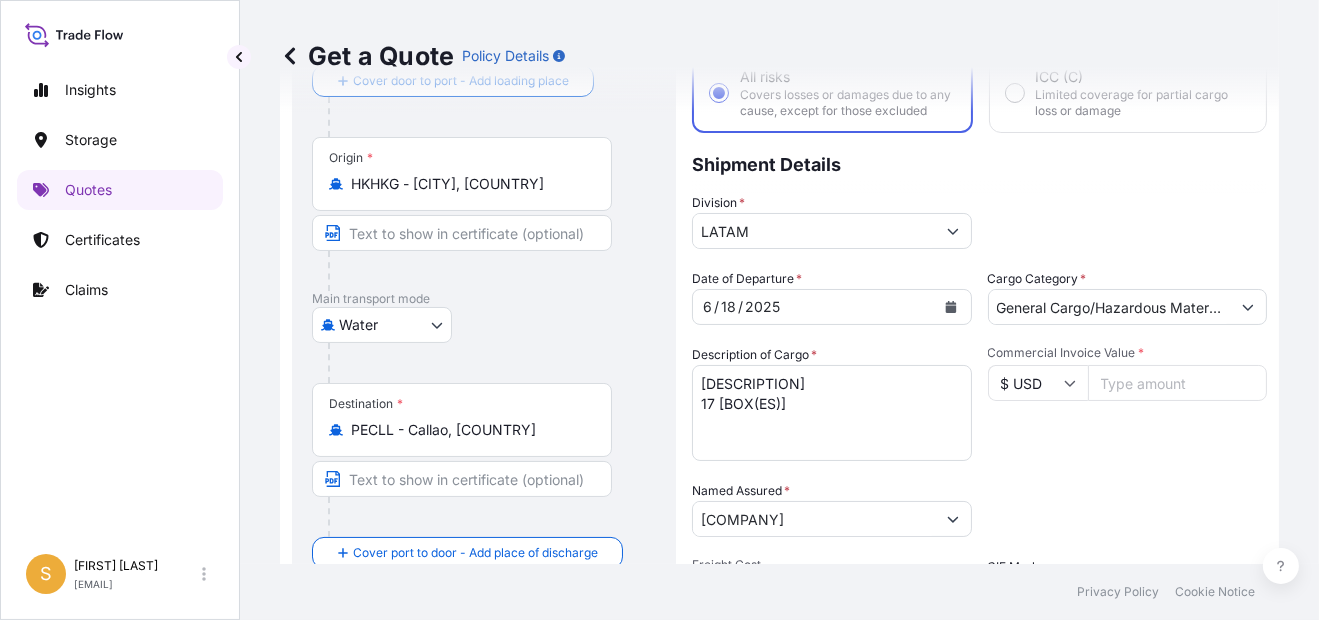 click on "Commercial Invoice Value   *" at bounding box center (1178, 383) 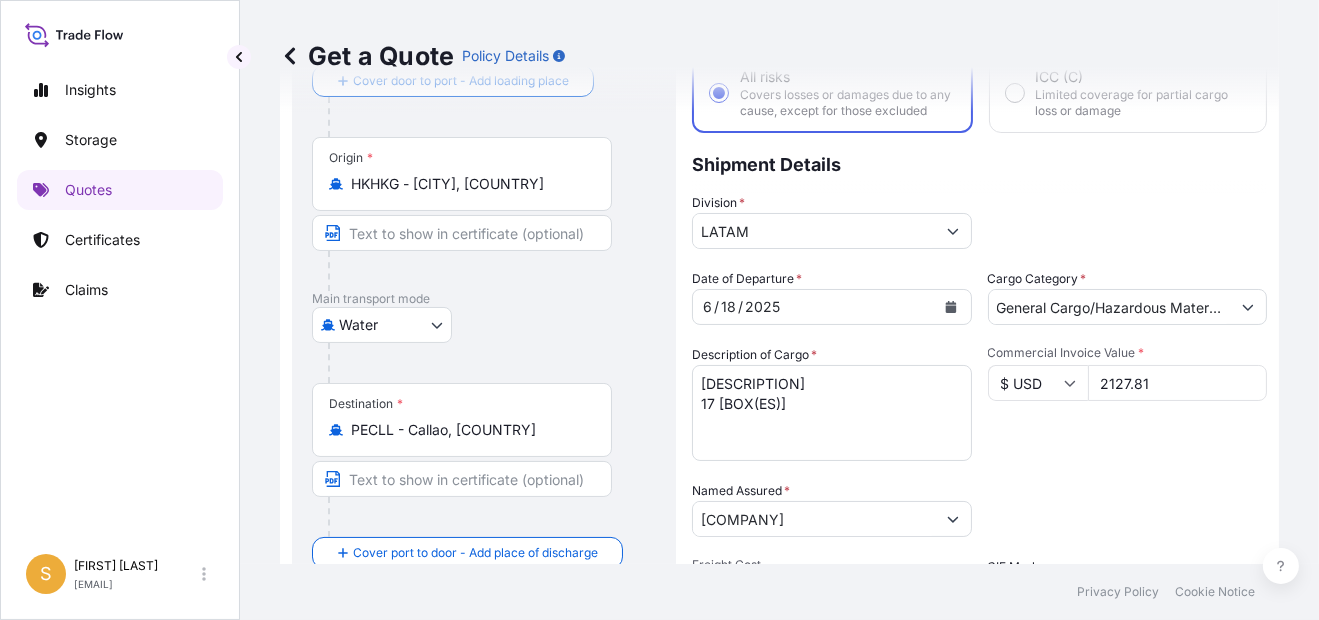 type on "2127.81" 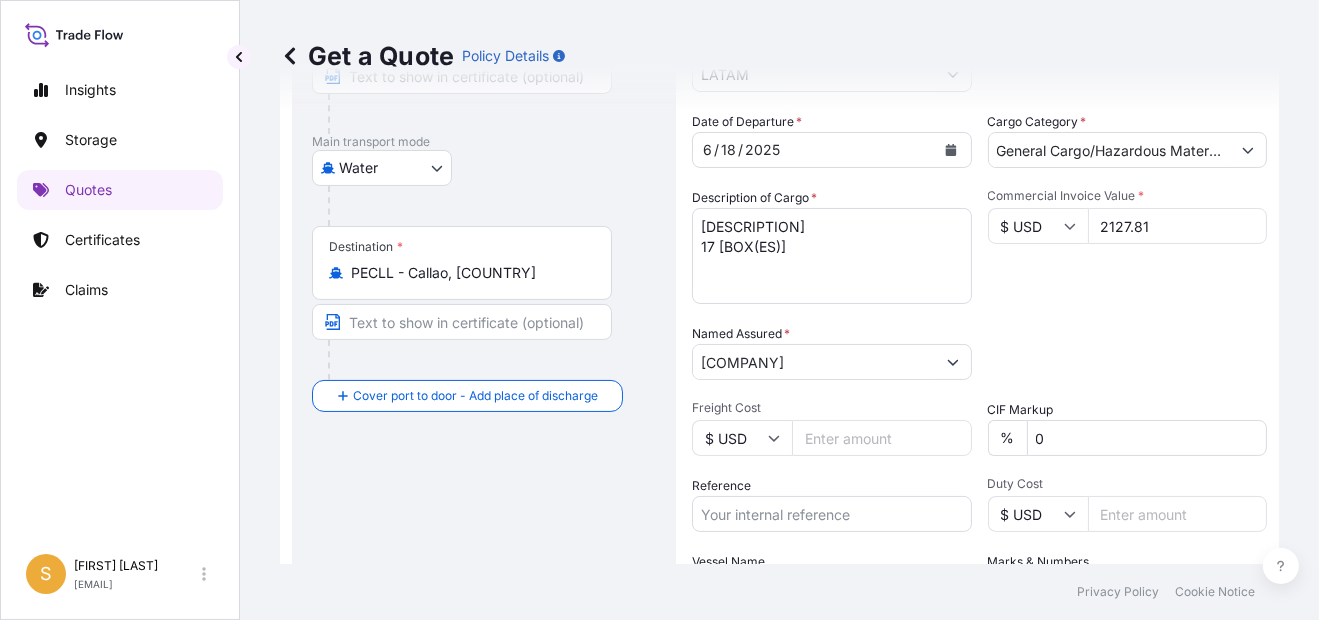 scroll, scrollTop: 506, scrollLeft: 0, axis: vertical 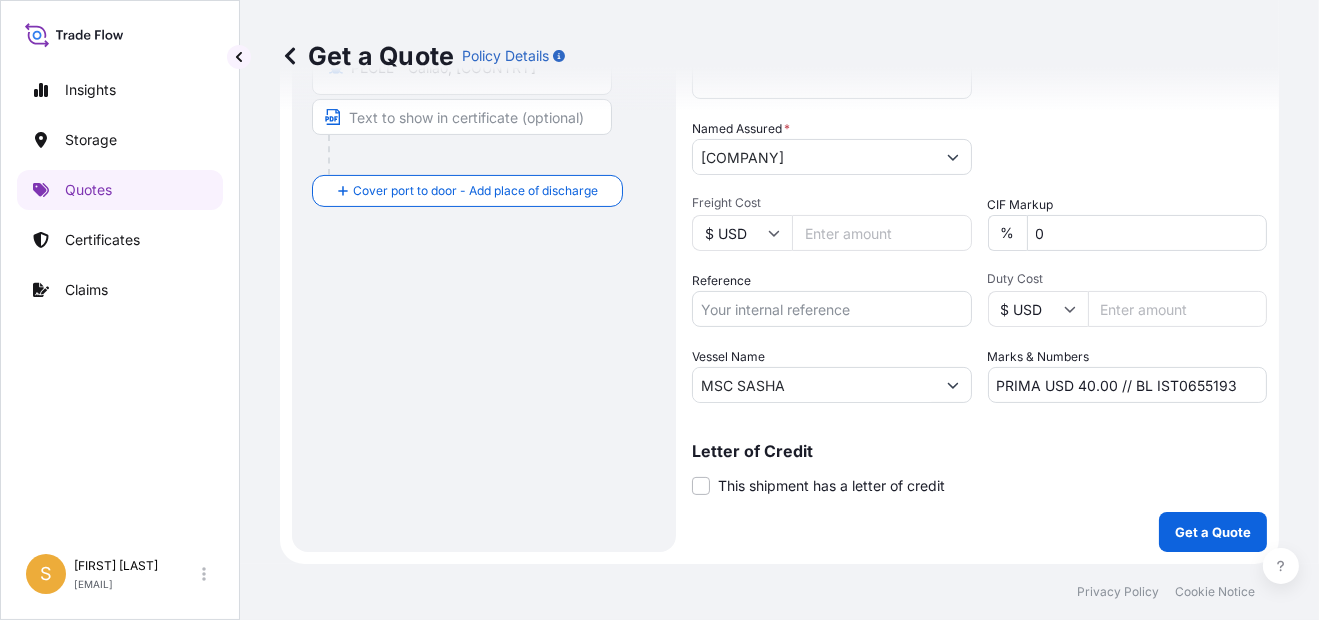 click on "MSC SASHA" at bounding box center [814, 385] 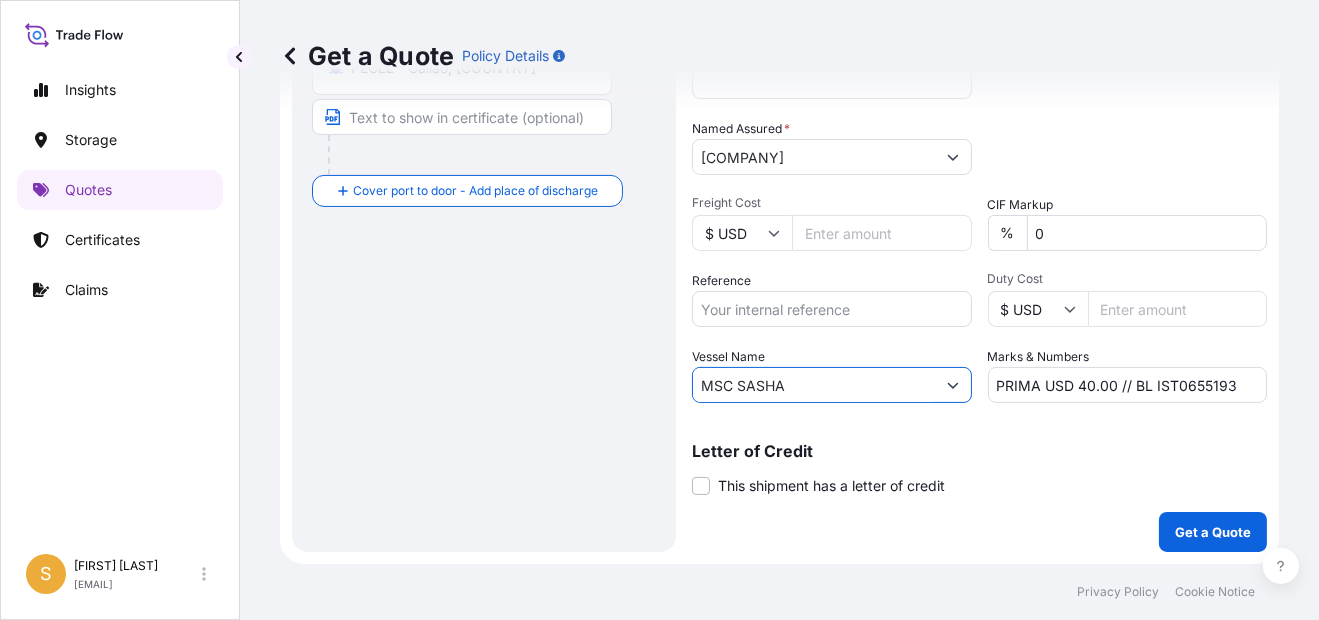 drag, startPoint x: 853, startPoint y: 392, endPoint x: 640, endPoint y: 396, distance: 213.03755 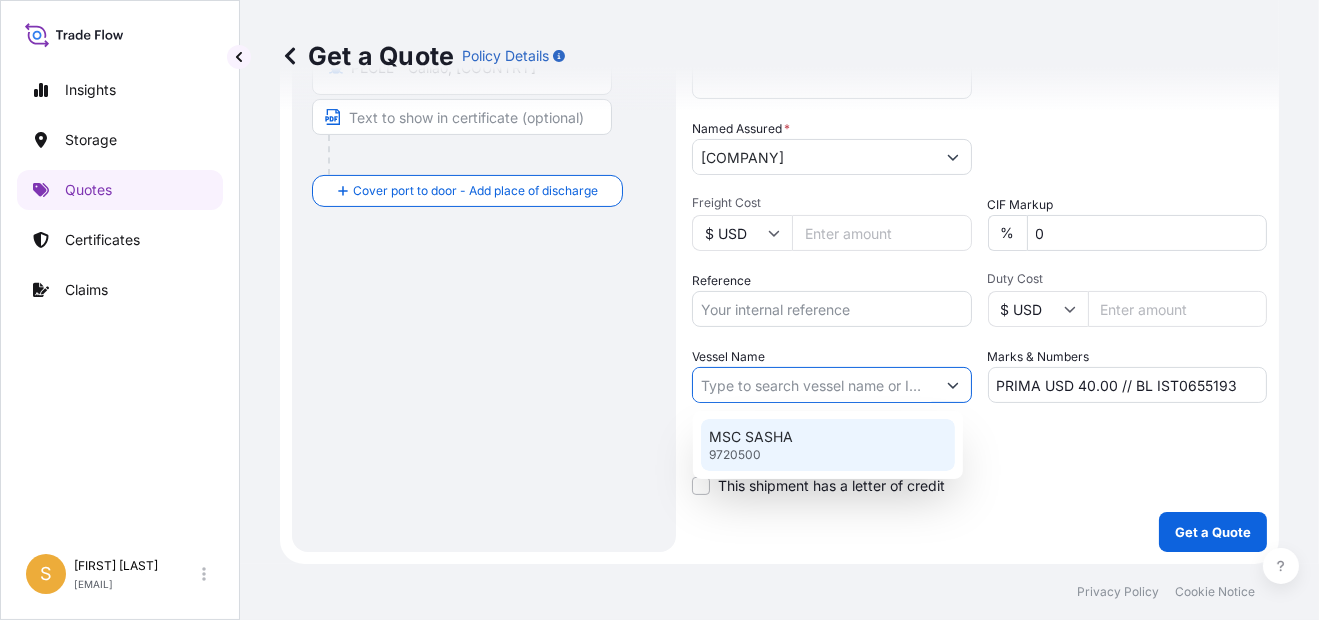 paste on "MSC CHIYO" 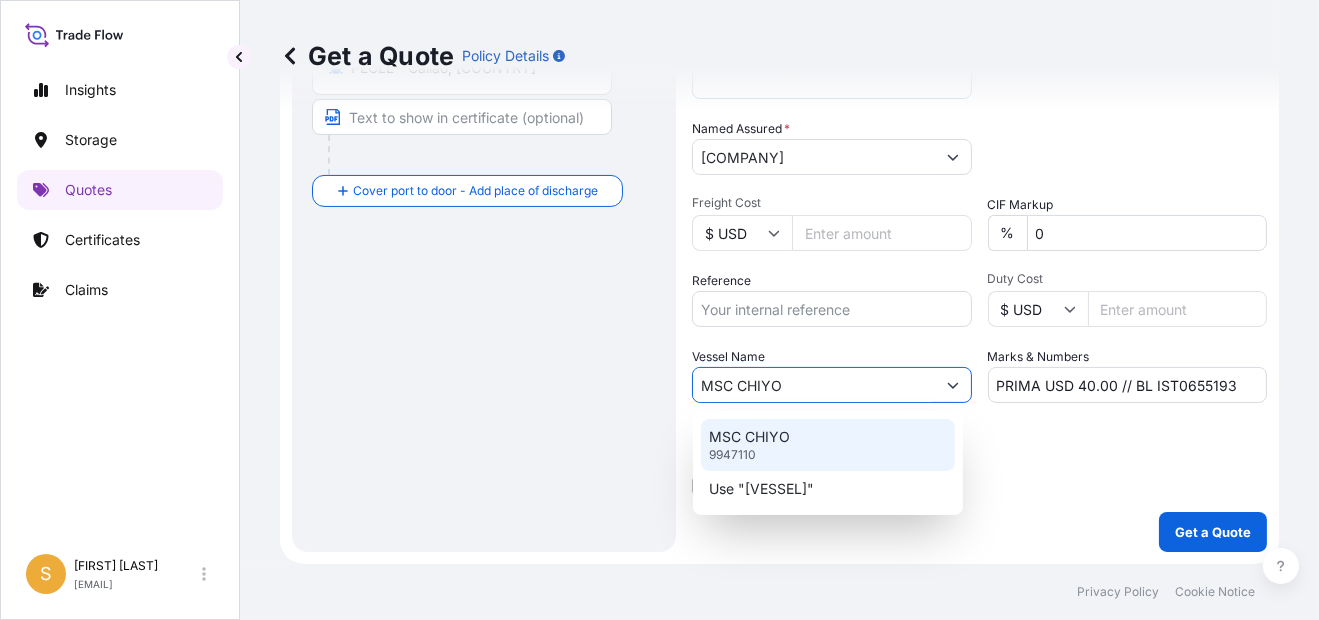 click on "[VESSEL] 9947110" at bounding box center [828, 445] 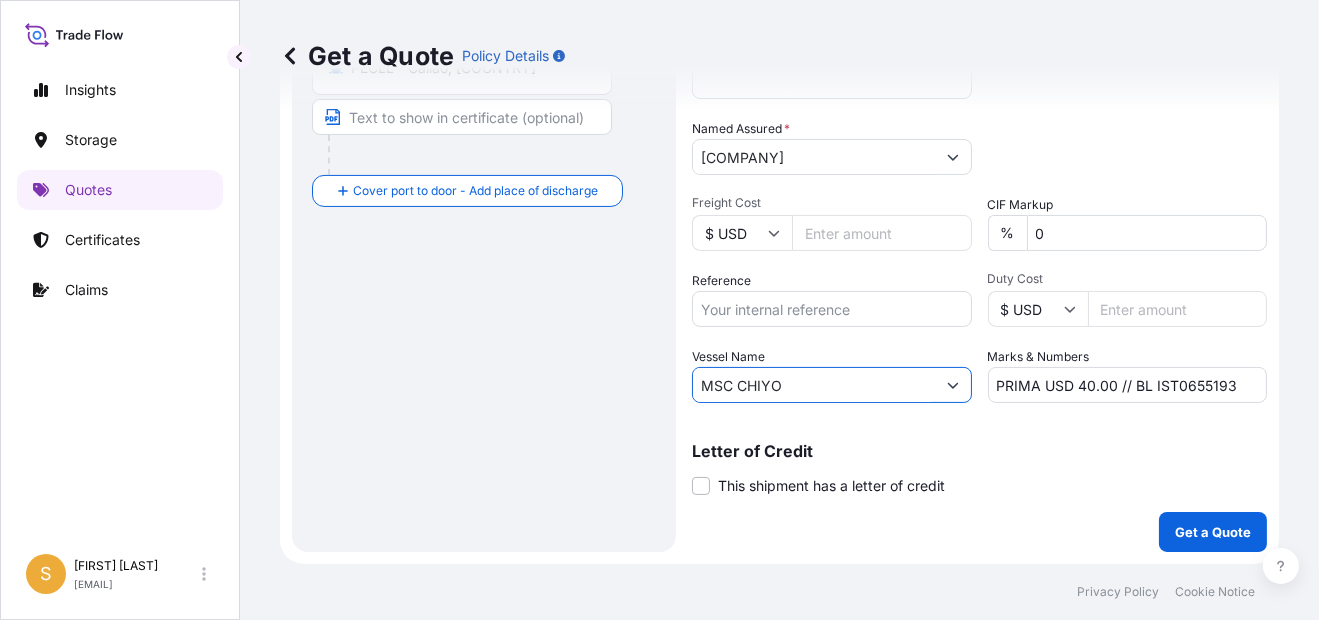 type on "MSC CHIYO" 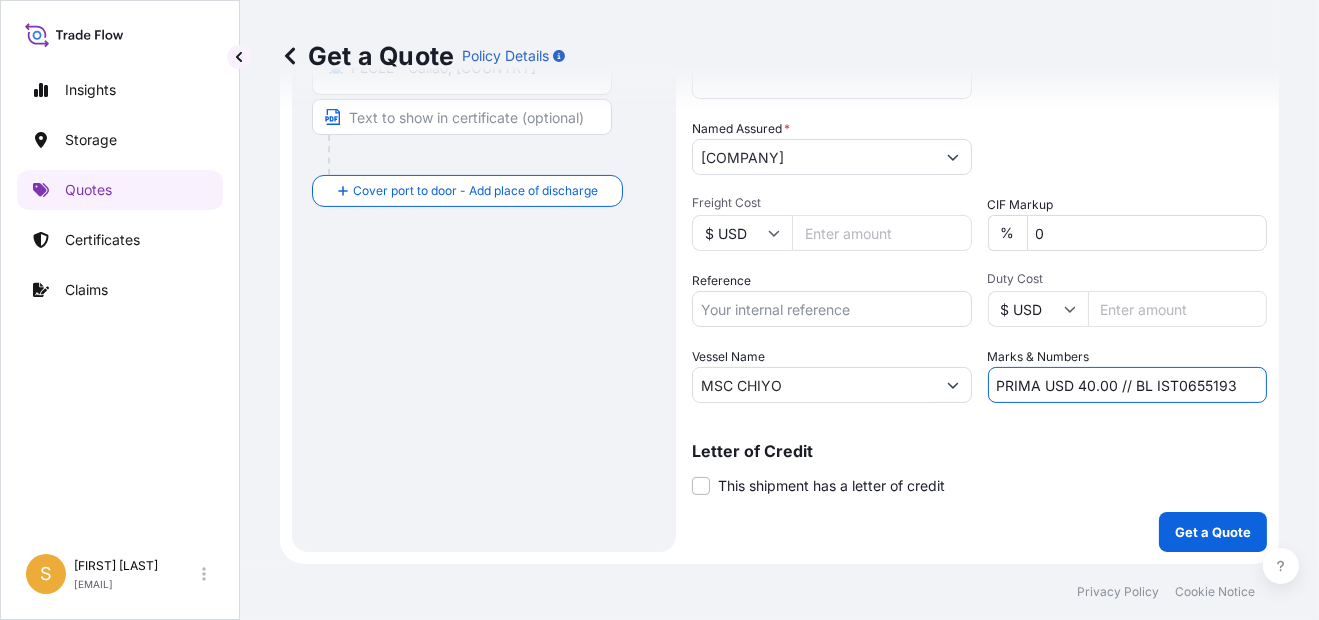 click on "PRIMA USD 40.00 // BL IST0655193" at bounding box center (1128, 385) 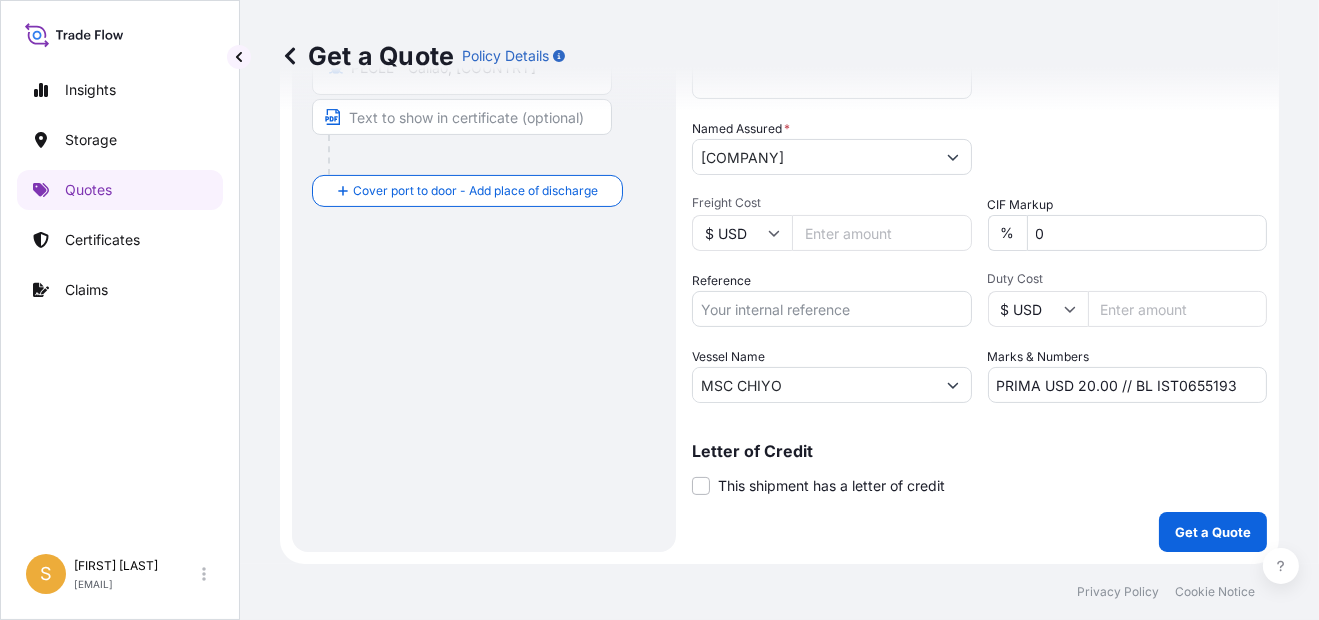 click on "PRIMA USD 20.00 // BL IST0655193" at bounding box center (1128, 385) 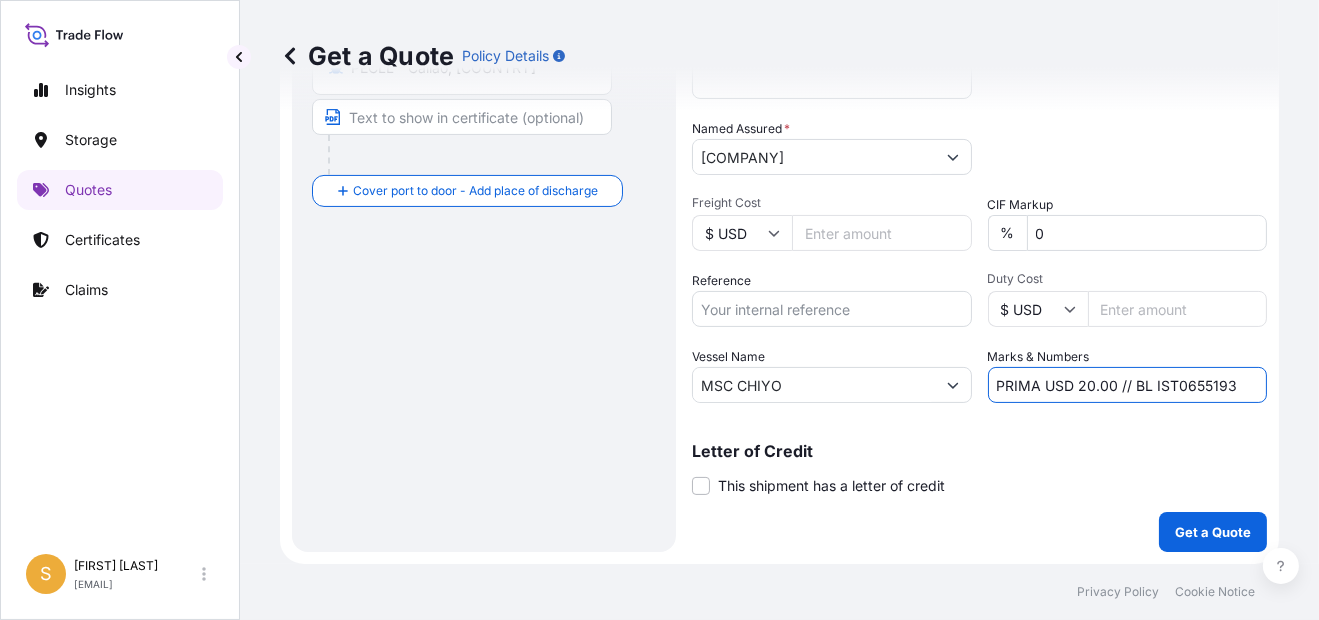 click on "PRIMA USD 20.00 // BL IST0655193" at bounding box center [1128, 385] 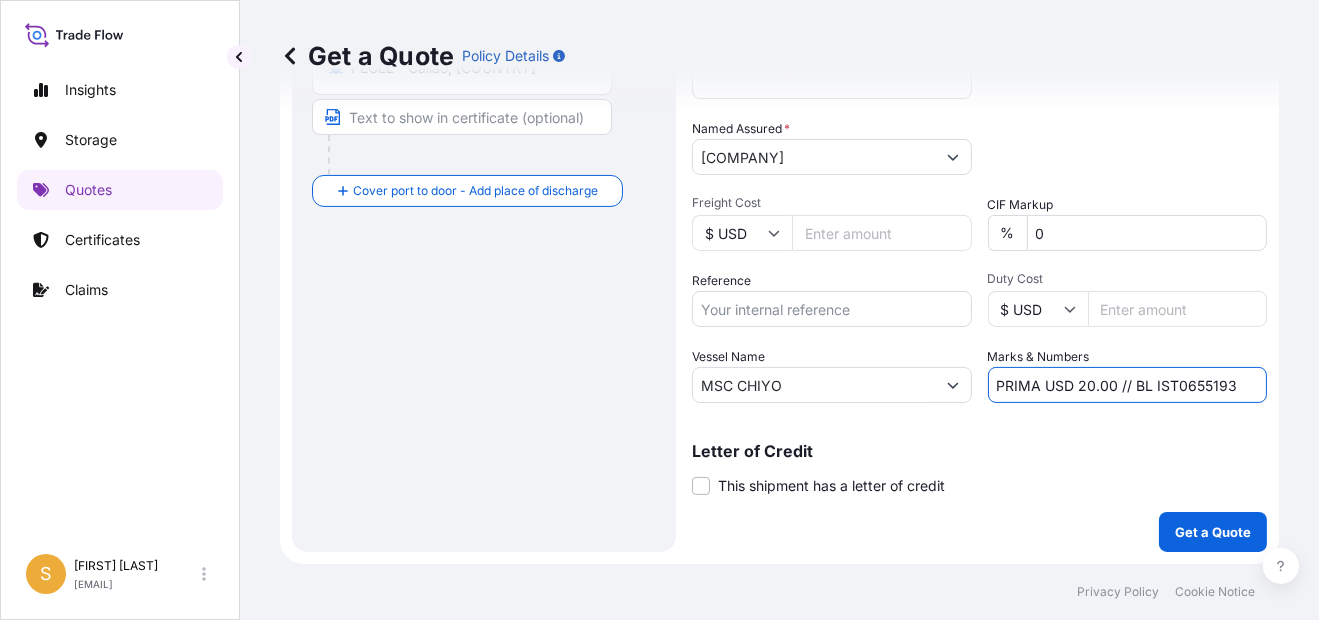 paste on "S2501105208" 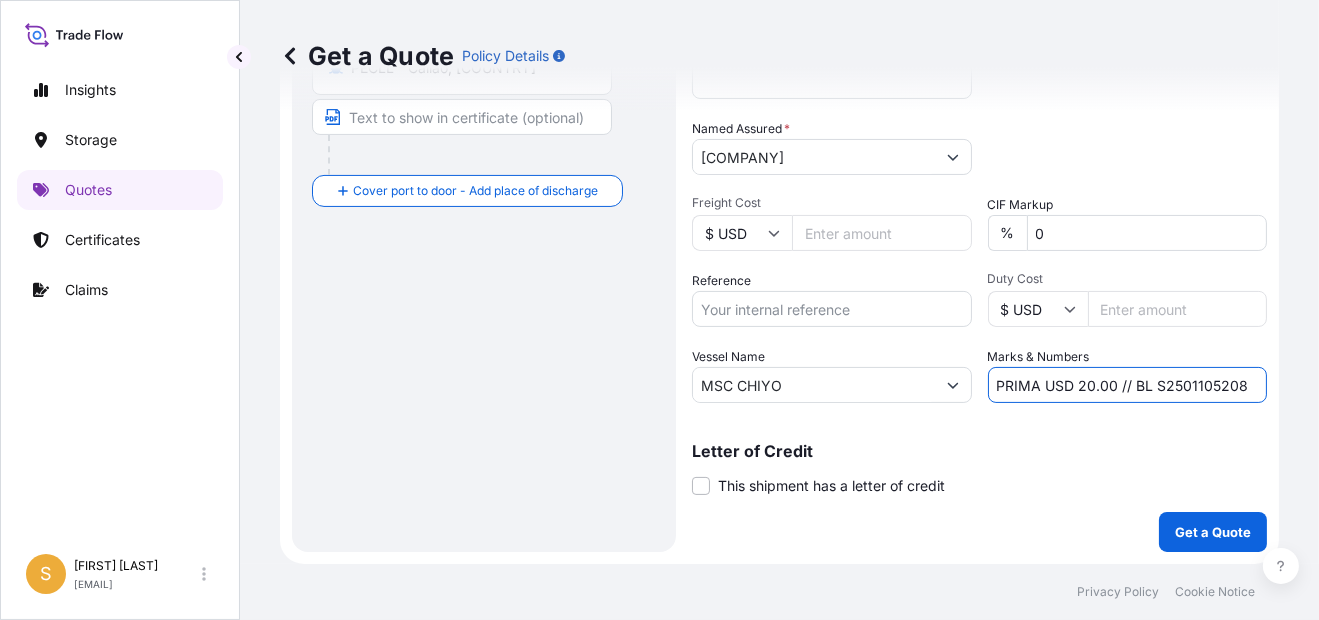 type on "PRIMA USD 20.00 // BL S2501105208" 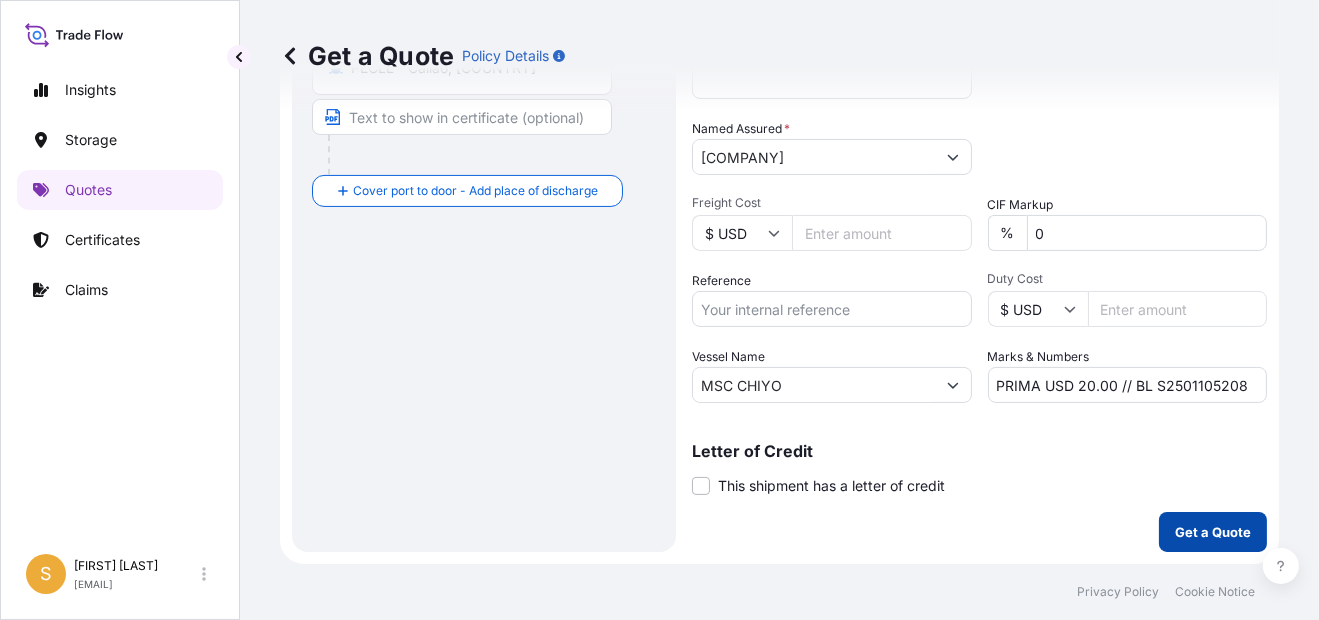 click on "Get a Quote" at bounding box center (1213, 532) 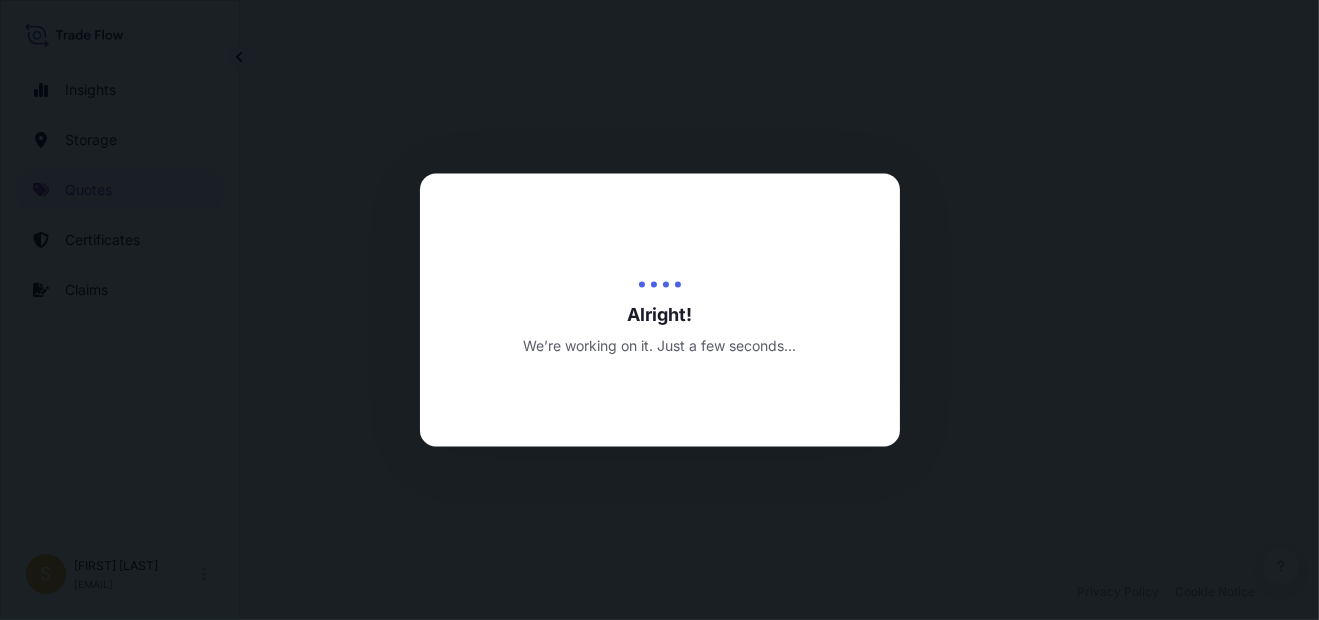 scroll, scrollTop: 0, scrollLeft: 0, axis: both 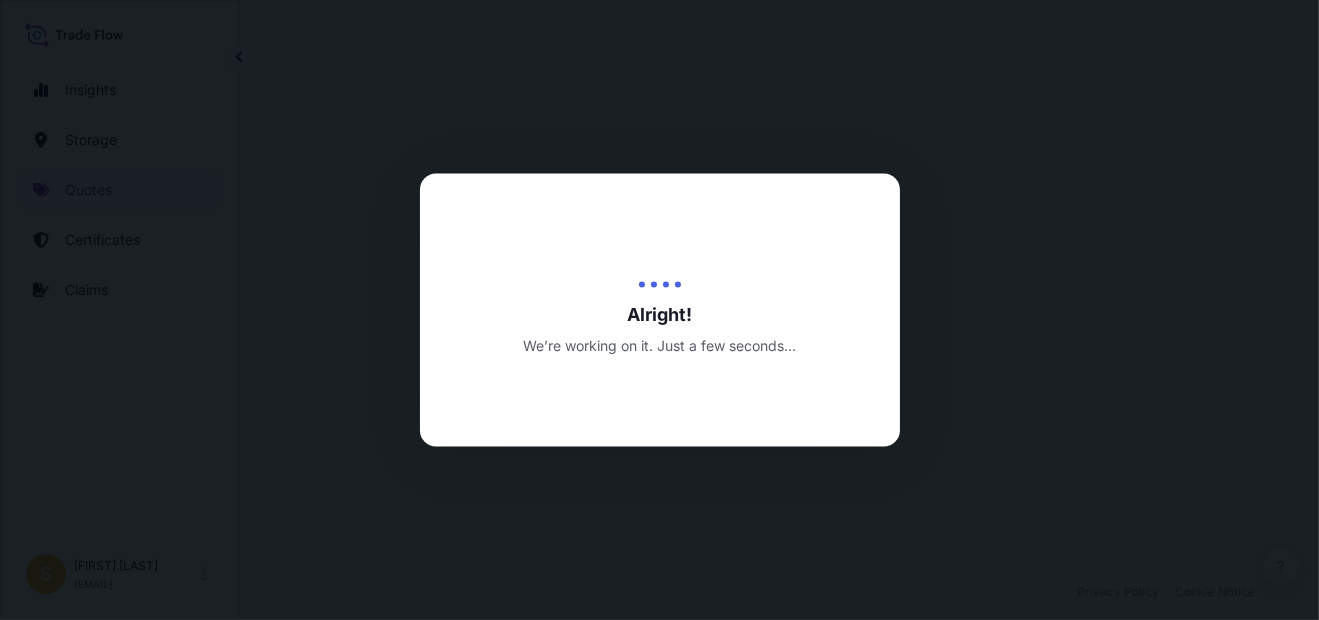 select on "Water" 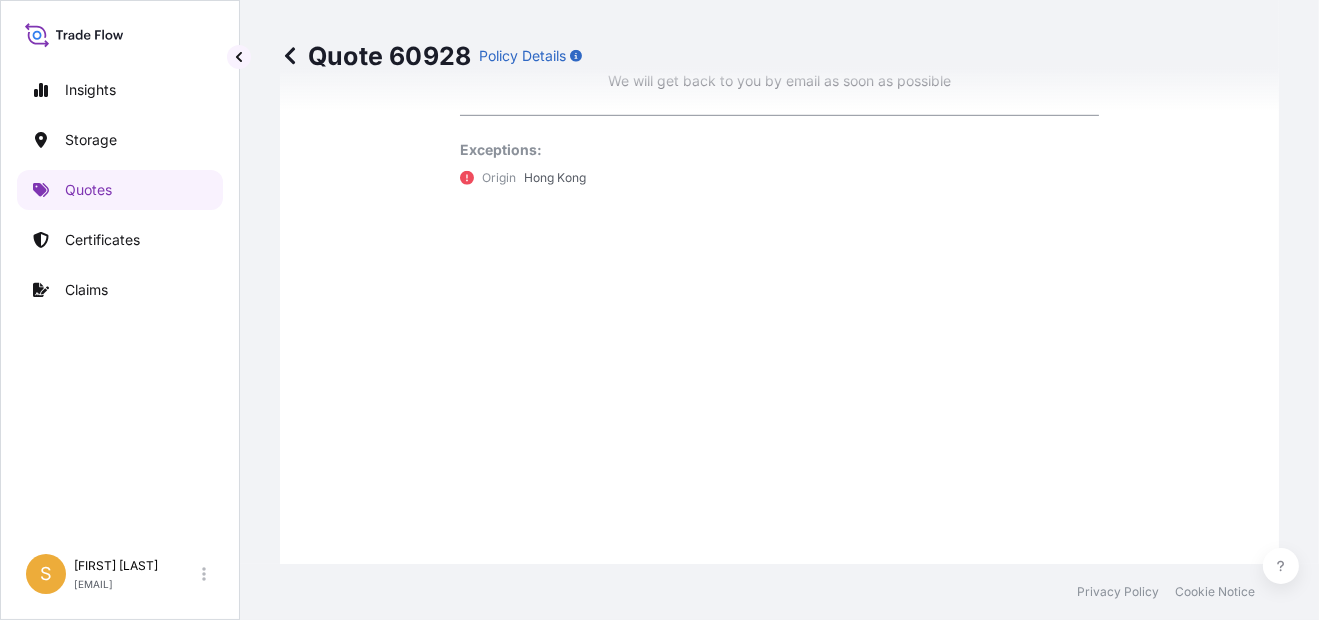 scroll, scrollTop: 1790, scrollLeft: 0, axis: vertical 